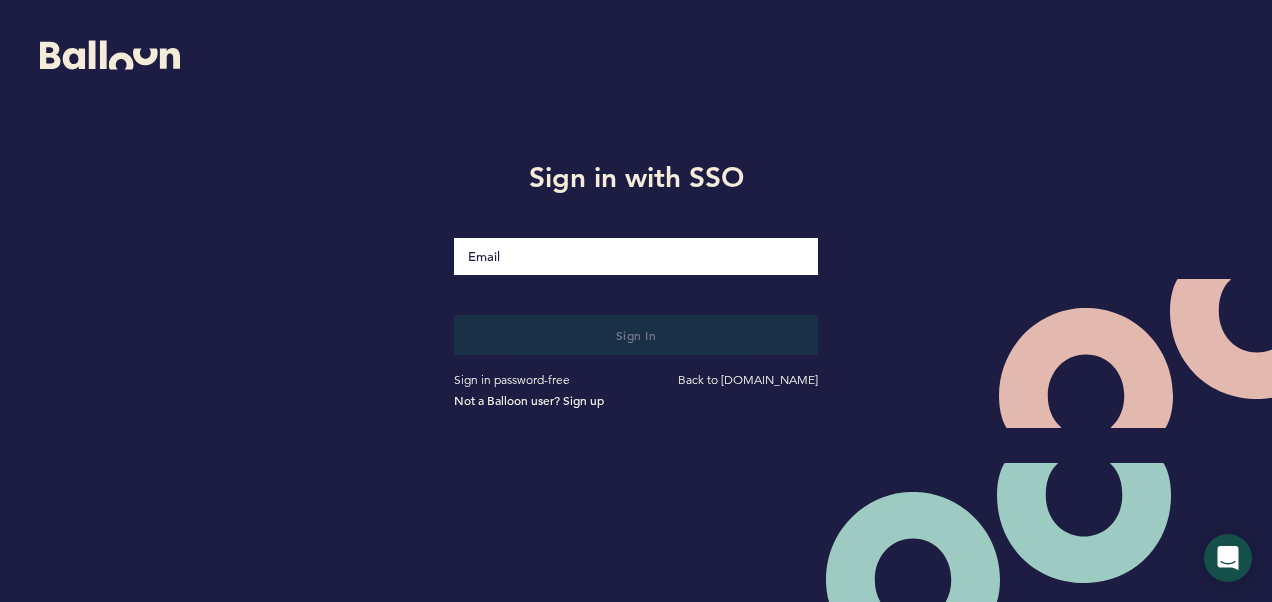 scroll, scrollTop: 0, scrollLeft: 0, axis: both 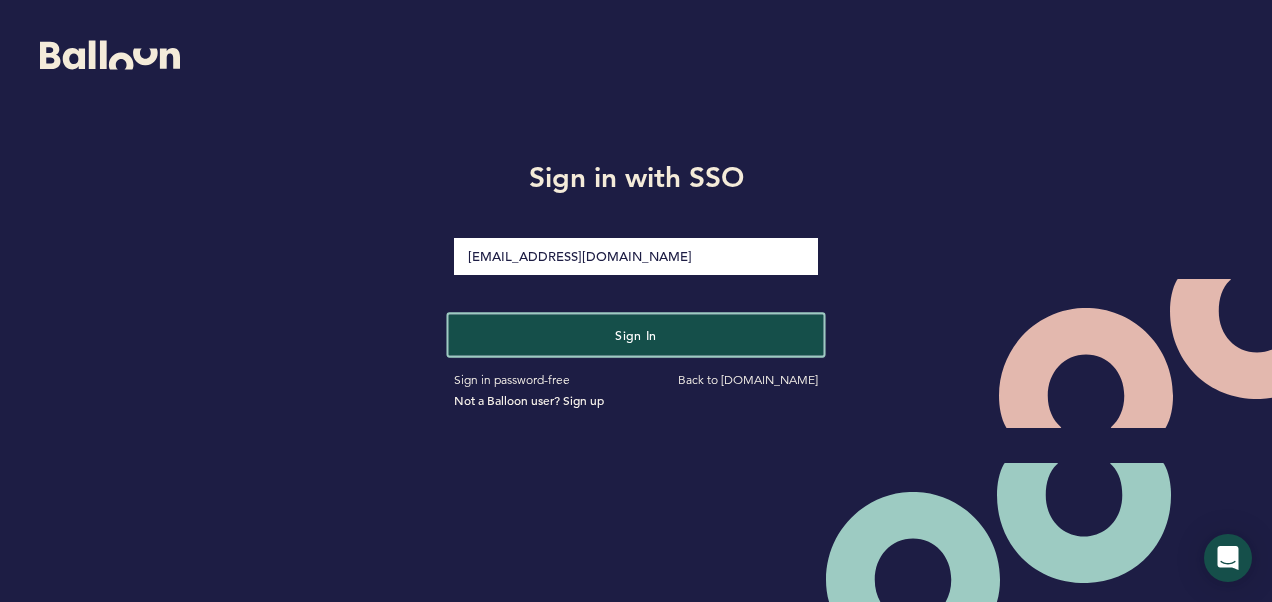 click on "Sign in" at bounding box center (636, 334) 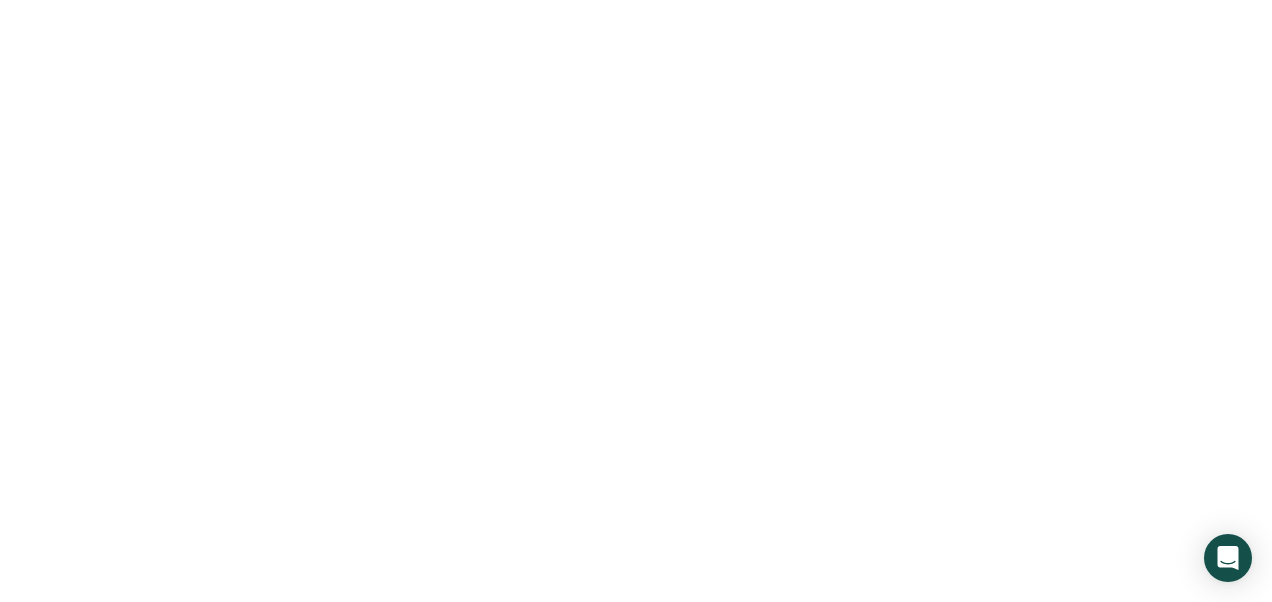 scroll, scrollTop: 0, scrollLeft: 0, axis: both 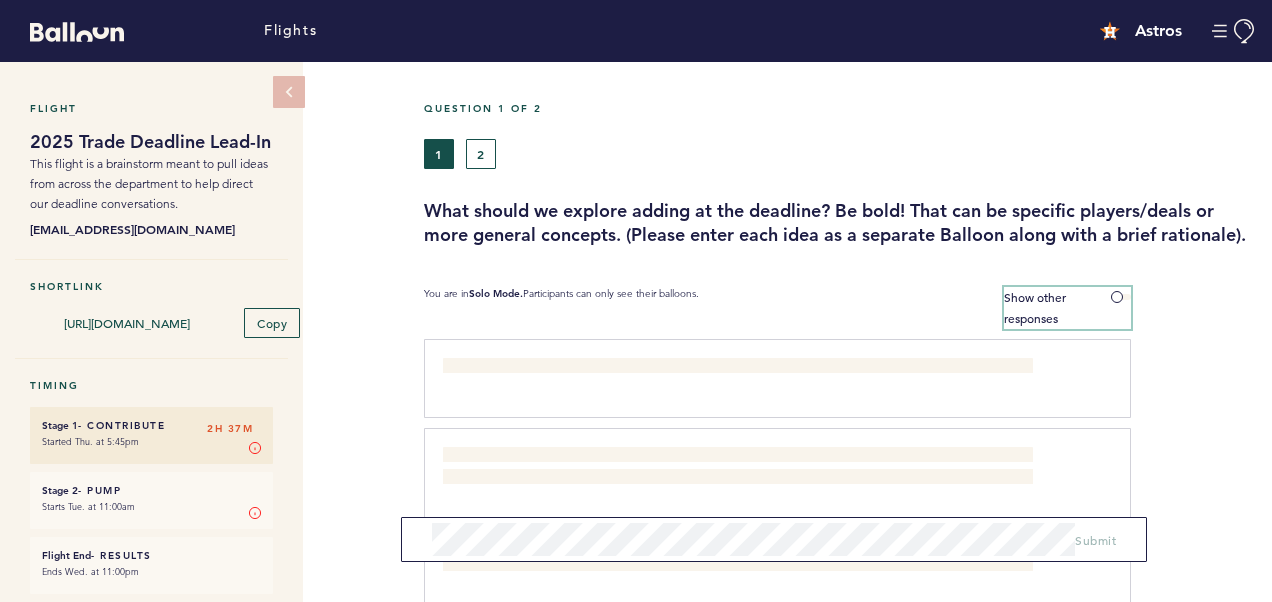 click at bounding box center [1121, 297] 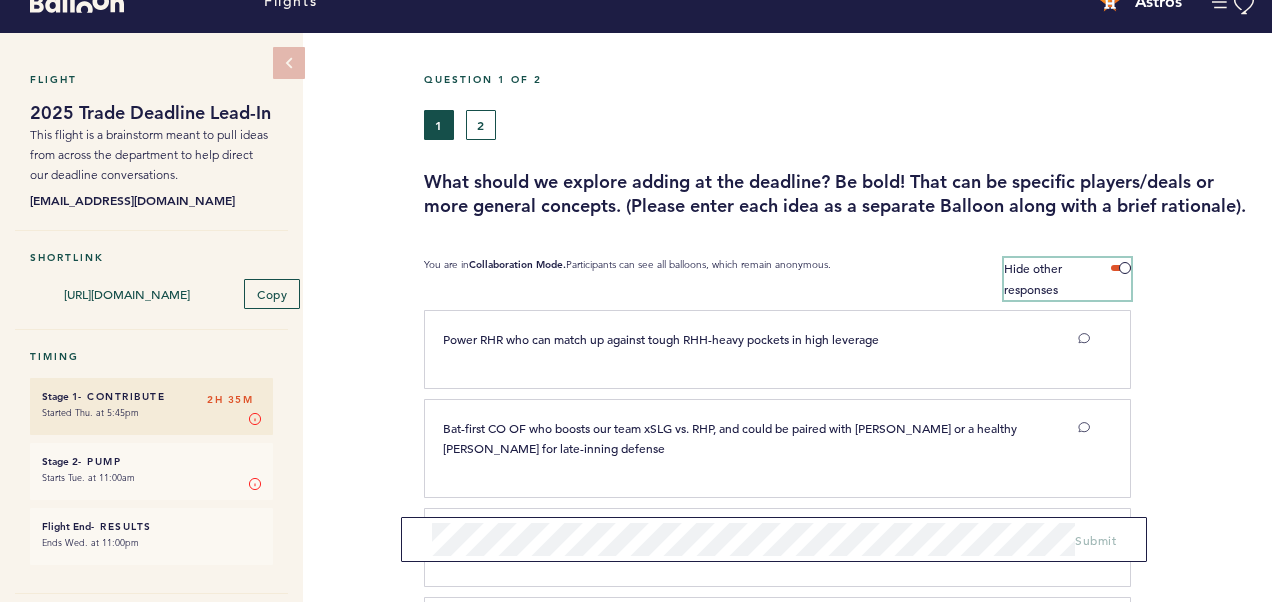 scroll, scrollTop: 0, scrollLeft: 0, axis: both 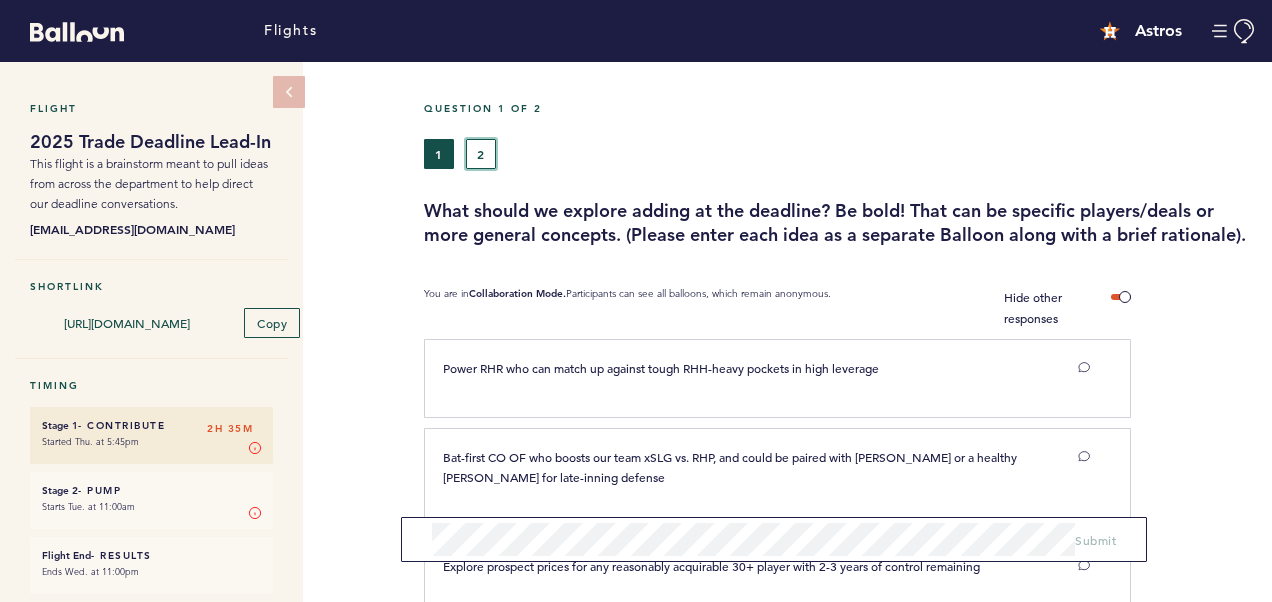 click on "2" at bounding box center (481, 154) 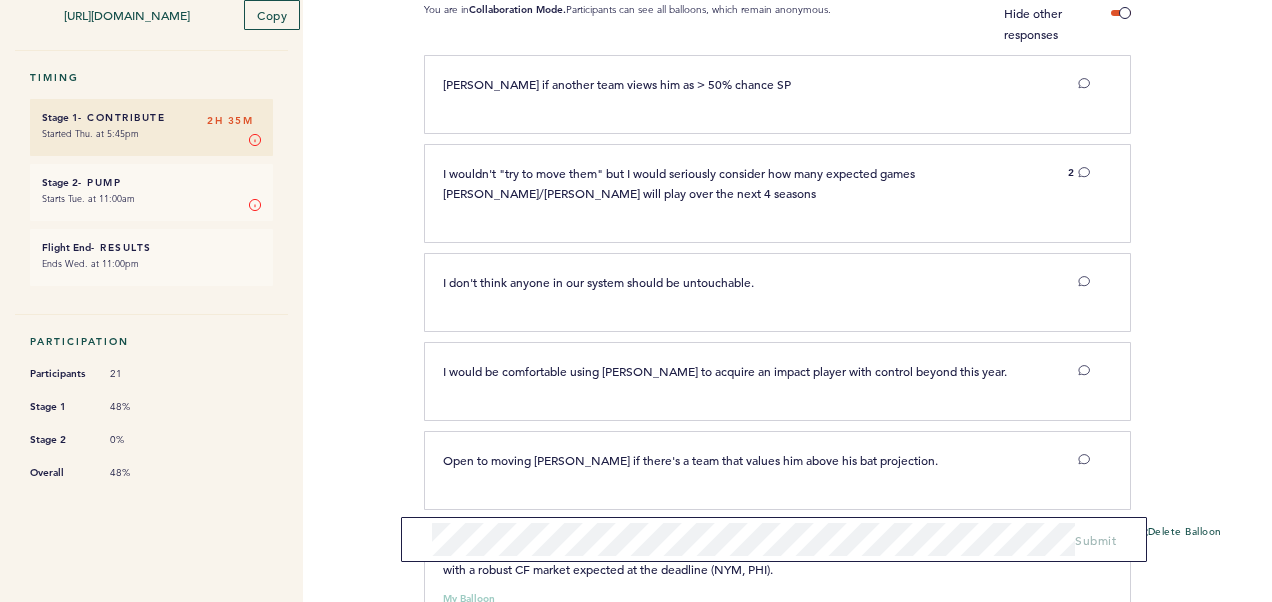scroll, scrollTop: 108, scrollLeft: 0, axis: vertical 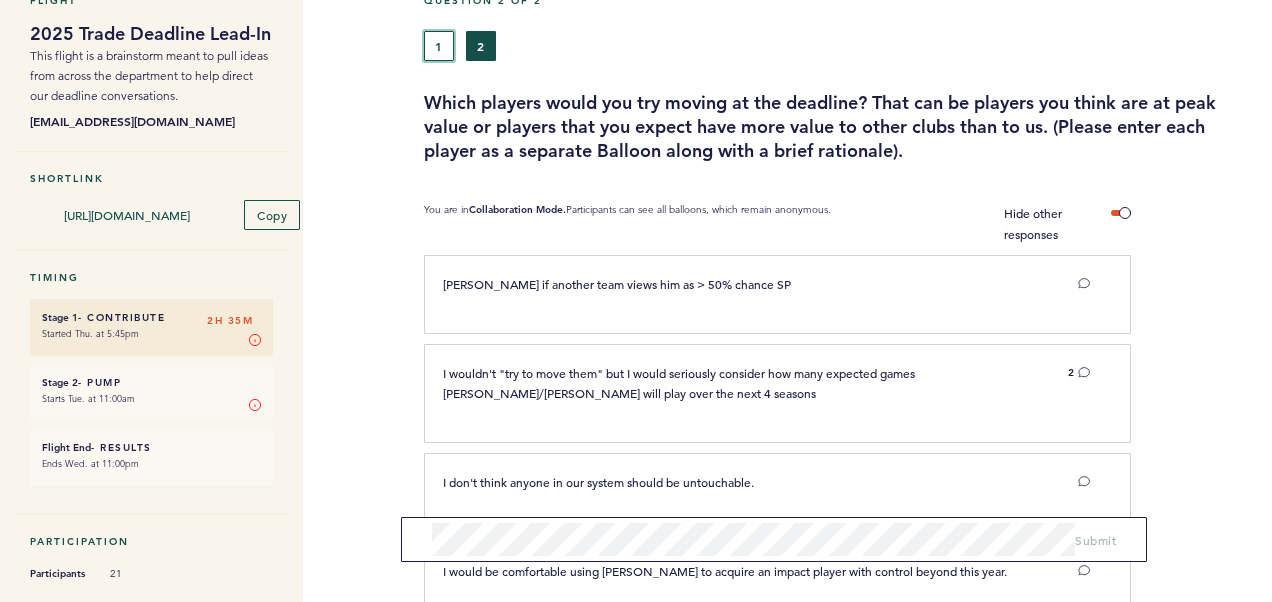 click on "1" at bounding box center [439, 46] 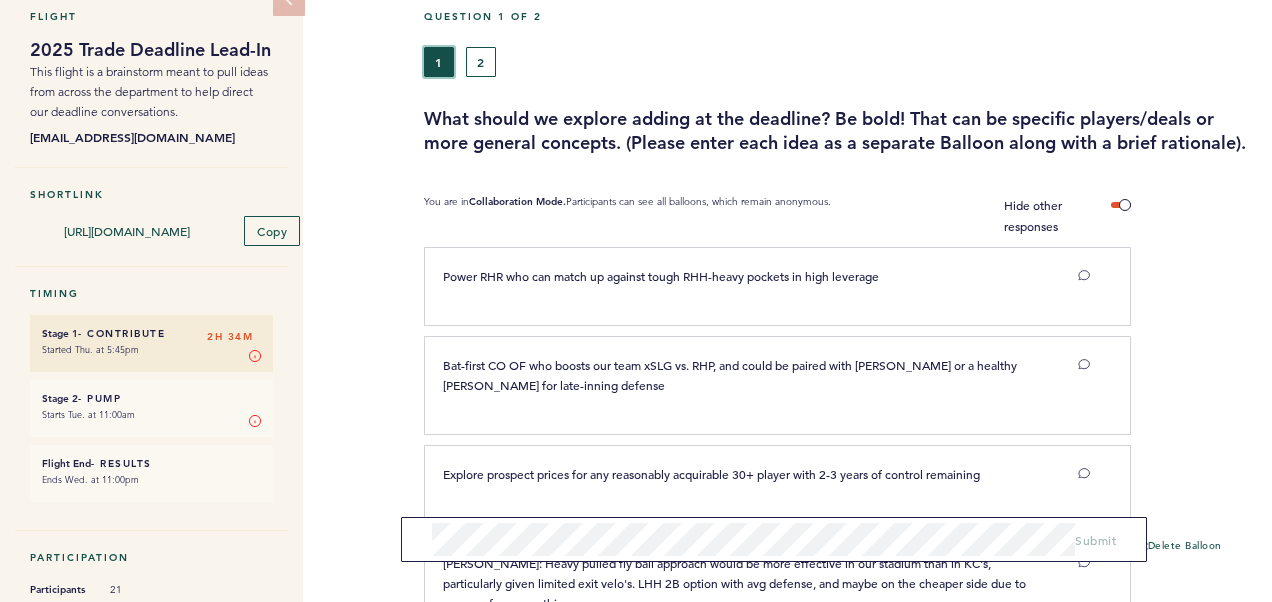 scroll, scrollTop: 0, scrollLeft: 0, axis: both 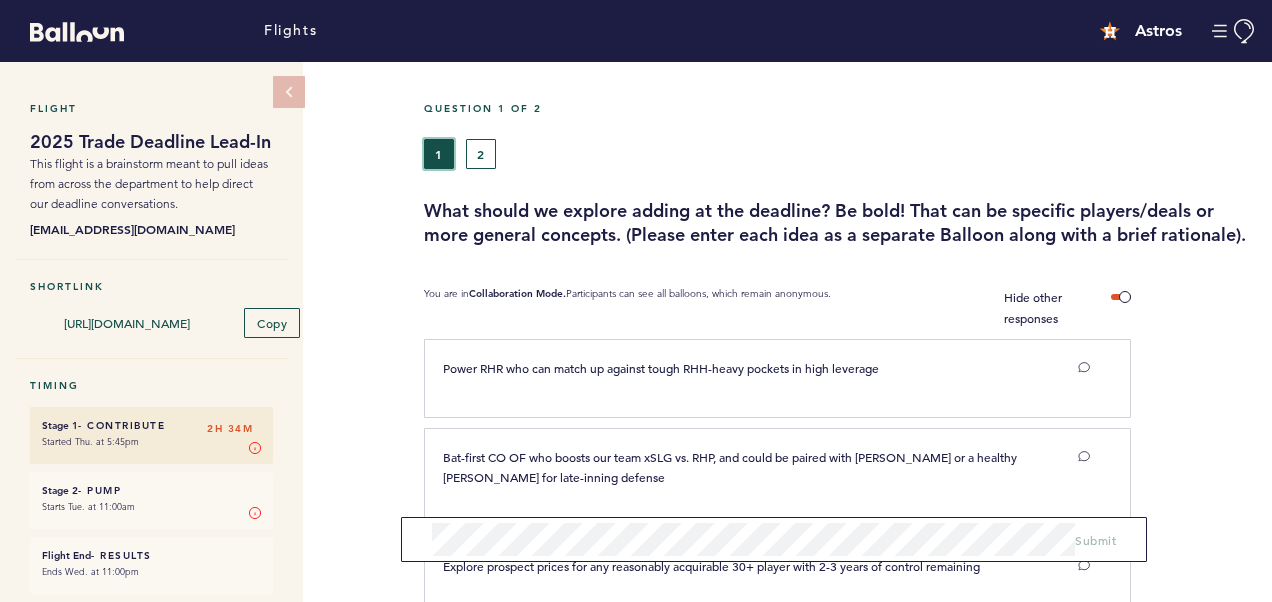 click on "1" at bounding box center (439, 154) 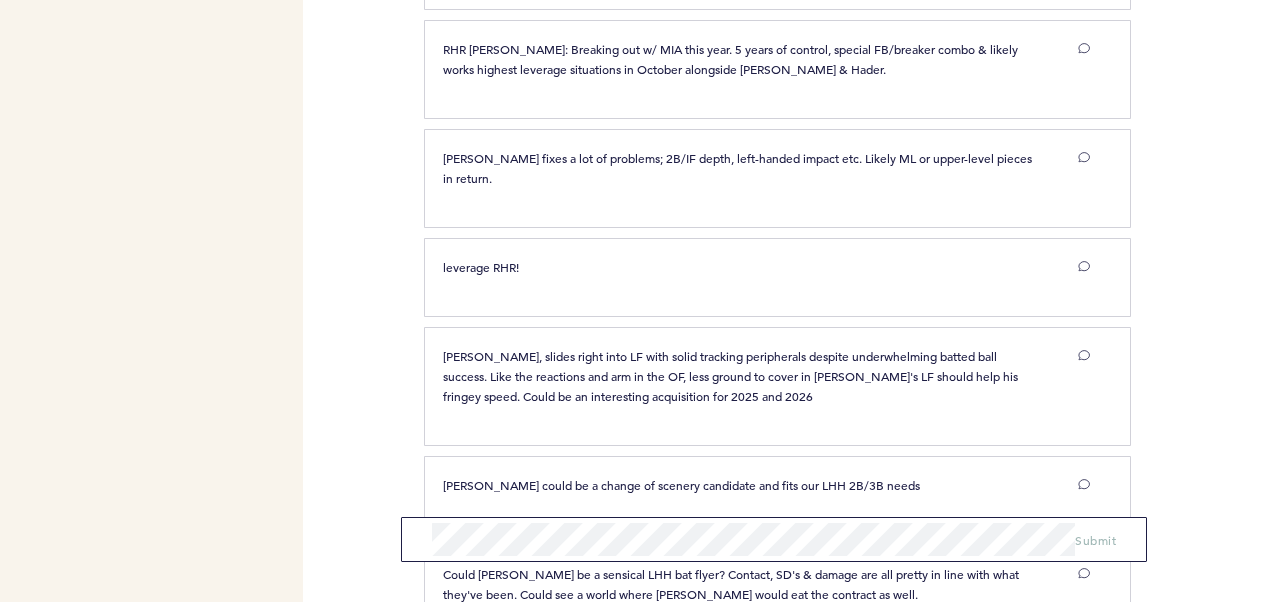scroll, scrollTop: 2300, scrollLeft: 0, axis: vertical 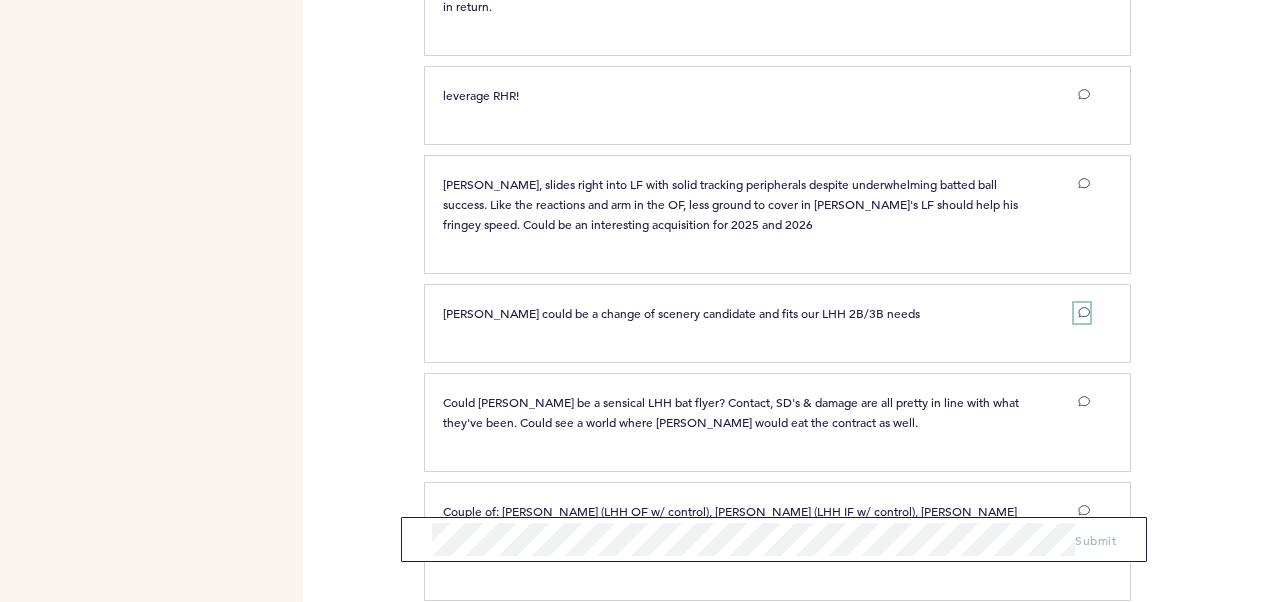 click 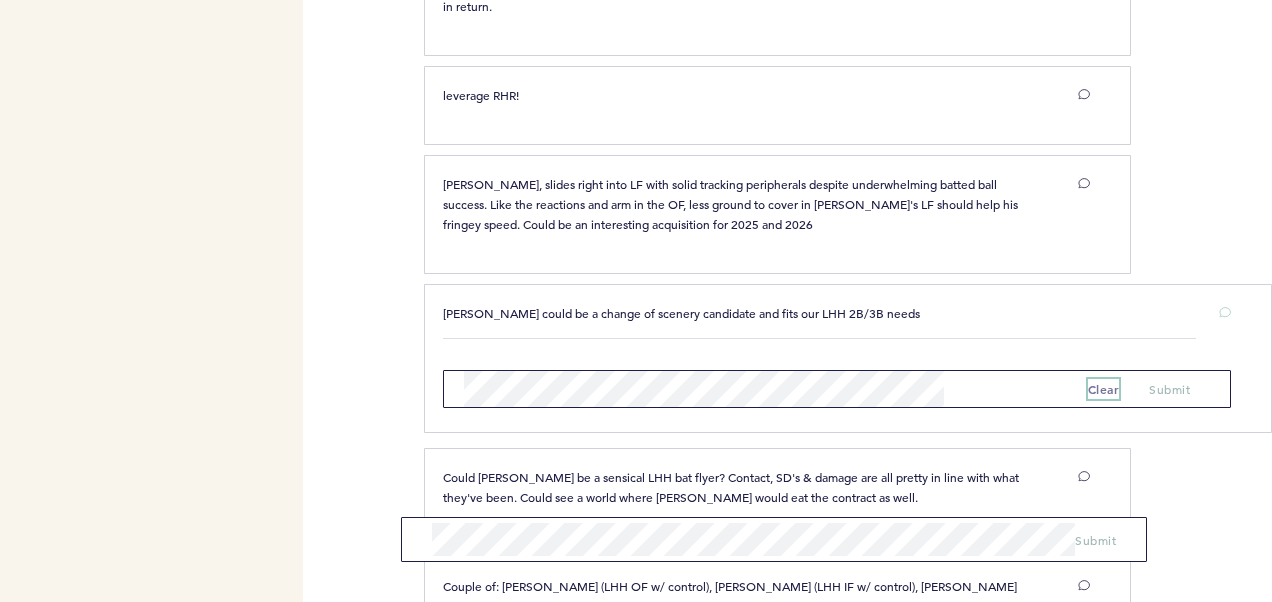 click on "clear" at bounding box center (1104, 389) 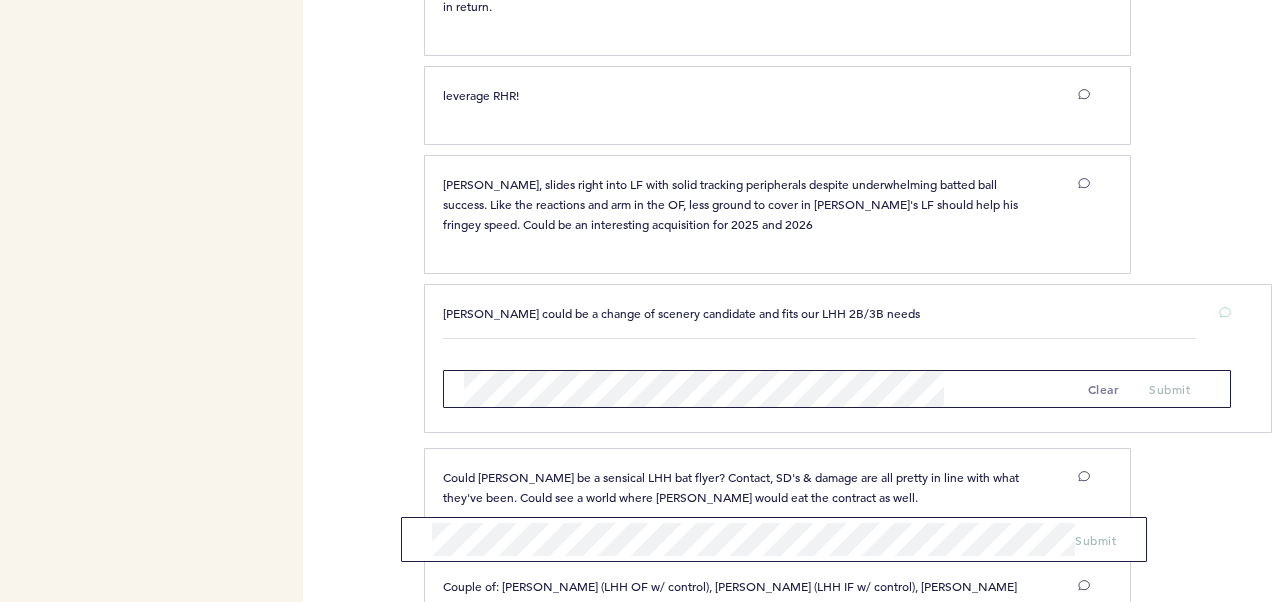 click on "Taylor Ward, slides right into LF with solid tracking peripherals despite underwhelming batted ball success. Like the reactions and arm in the OF, less ground to cover in Daikin's LF should help his fringey speed. Could be an interesting acquisition for 2025 and 2026  clear   submit" at bounding box center [848, 219] 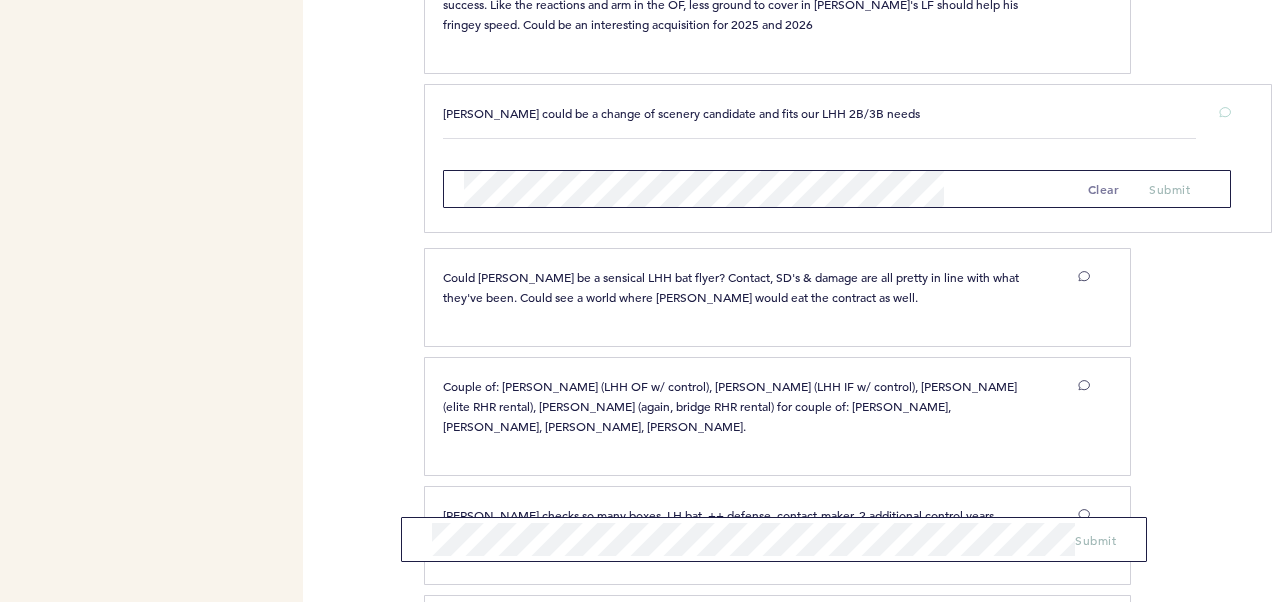 scroll, scrollTop: 2300, scrollLeft: 0, axis: vertical 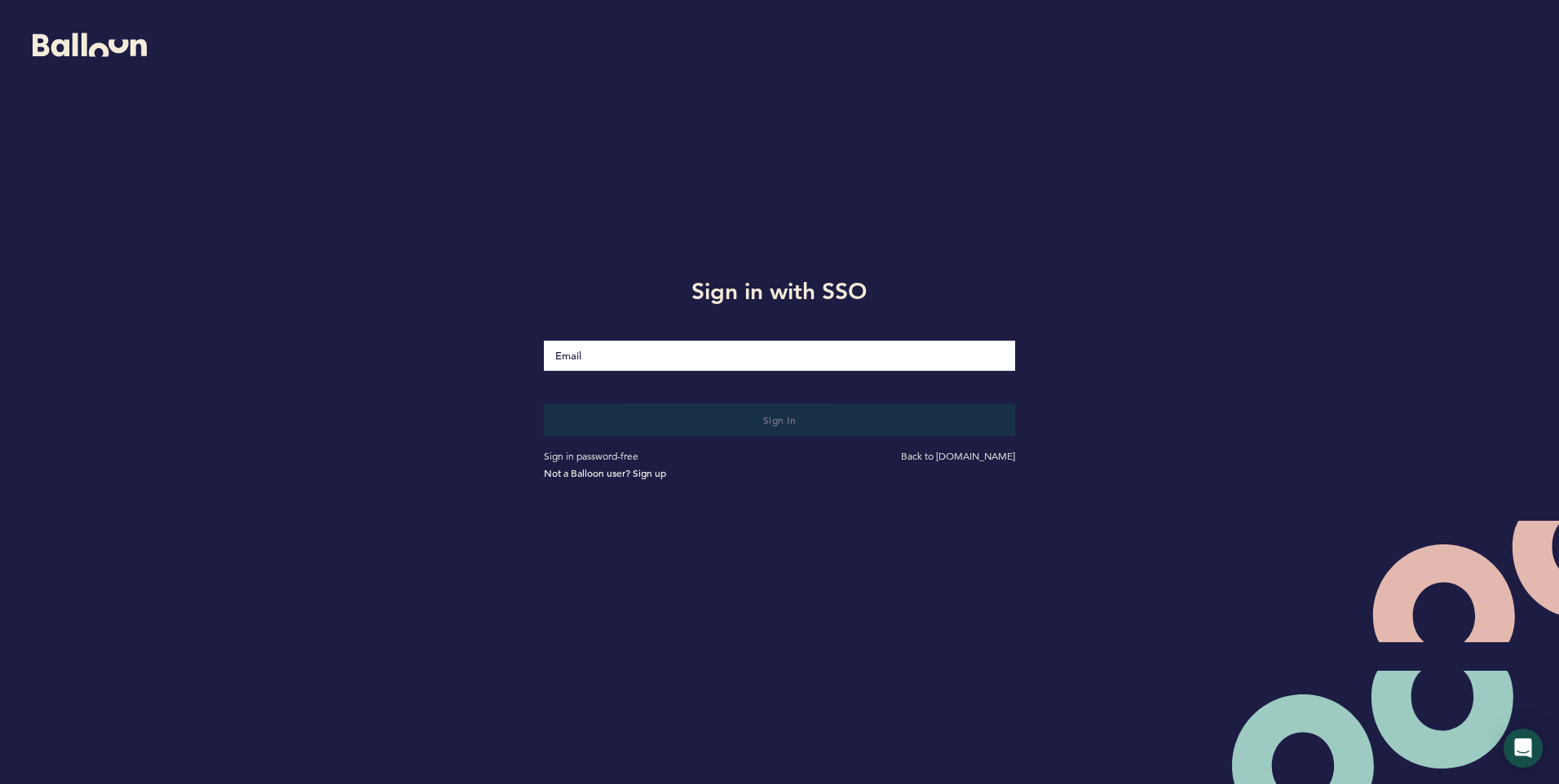 click at bounding box center [779, 355] 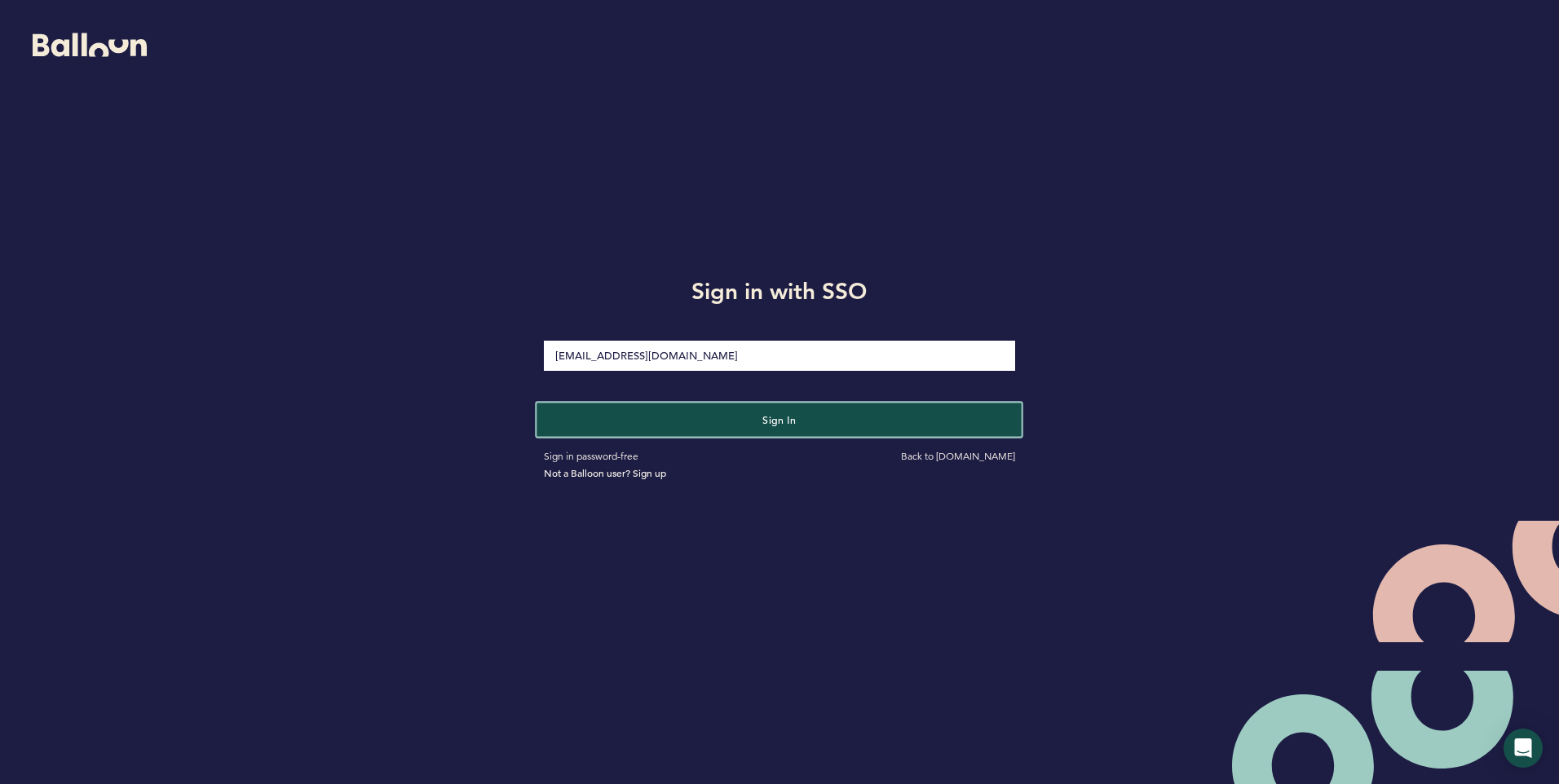 click on "Sign in" at bounding box center [780, 419] 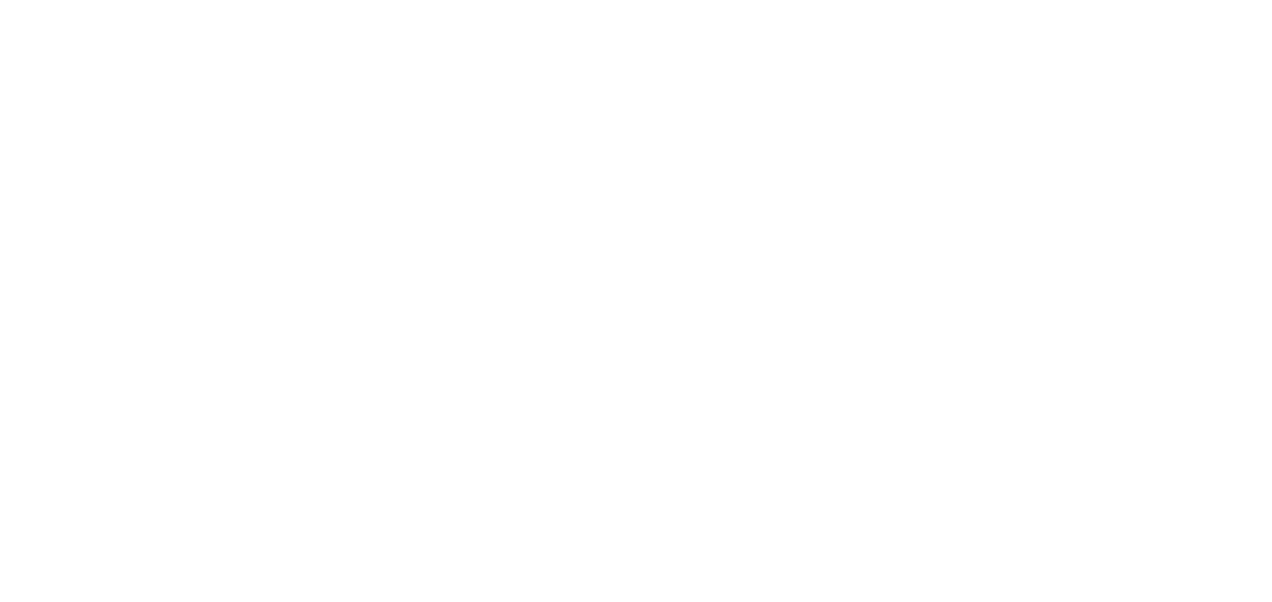 scroll, scrollTop: 0, scrollLeft: 0, axis: both 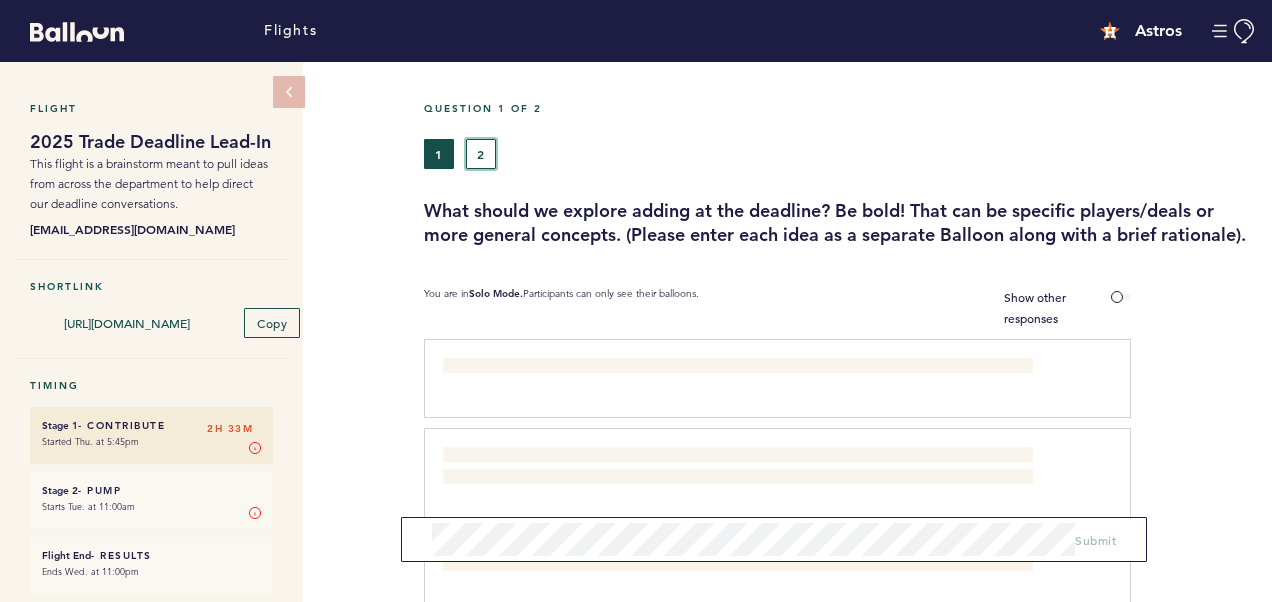 drag, startPoint x: 483, startPoint y: 162, endPoint x: 556, endPoint y: 175, distance: 74.1485 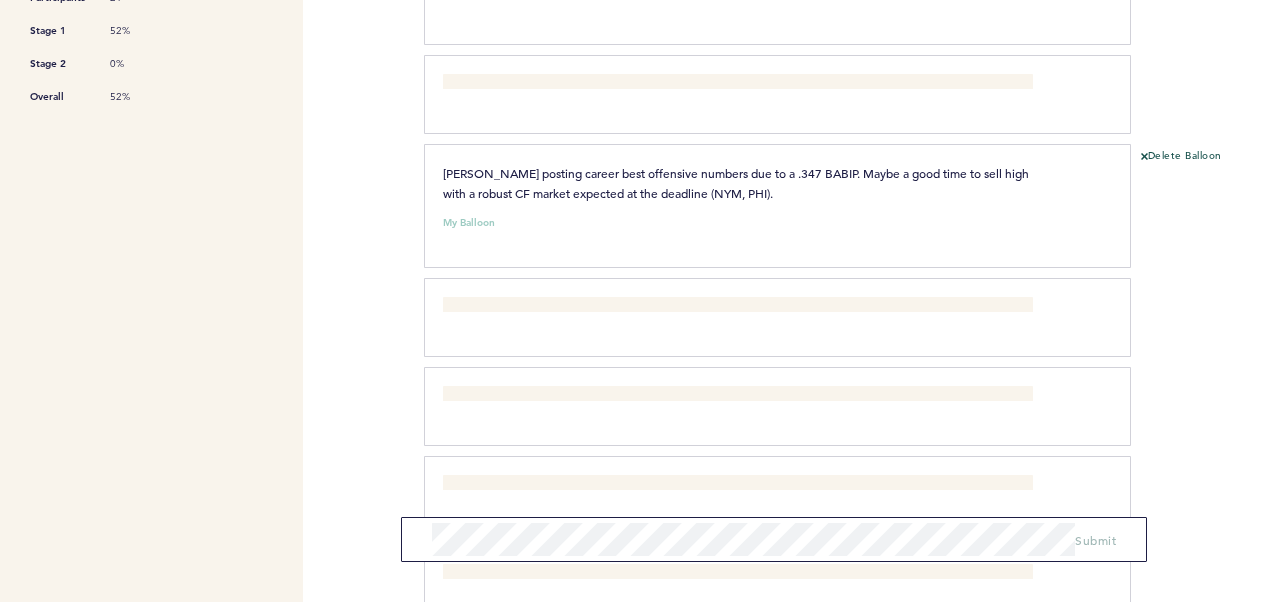 scroll, scrollTop: 700, scrollLeft: 0, axis: vertical 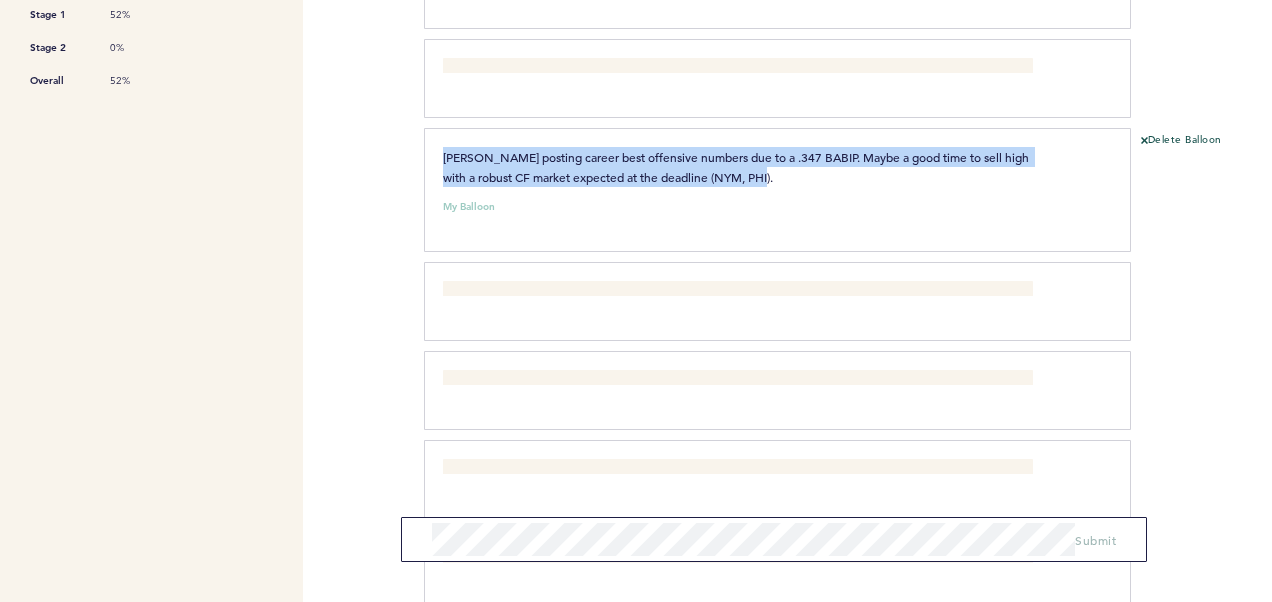 drag, startPoint x: 787, startPoint y: 178, endPoint x: 441, endPoint y: 150, distance: 347.1311 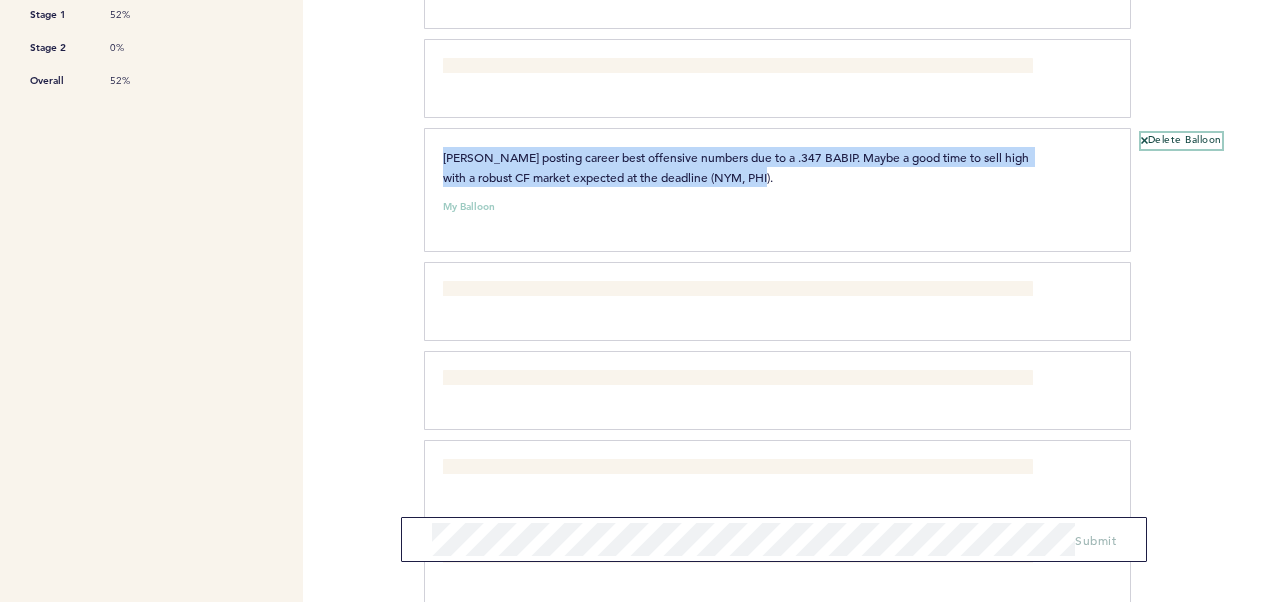 click on "Delete Balloon" at bounding box center [1181, 141] 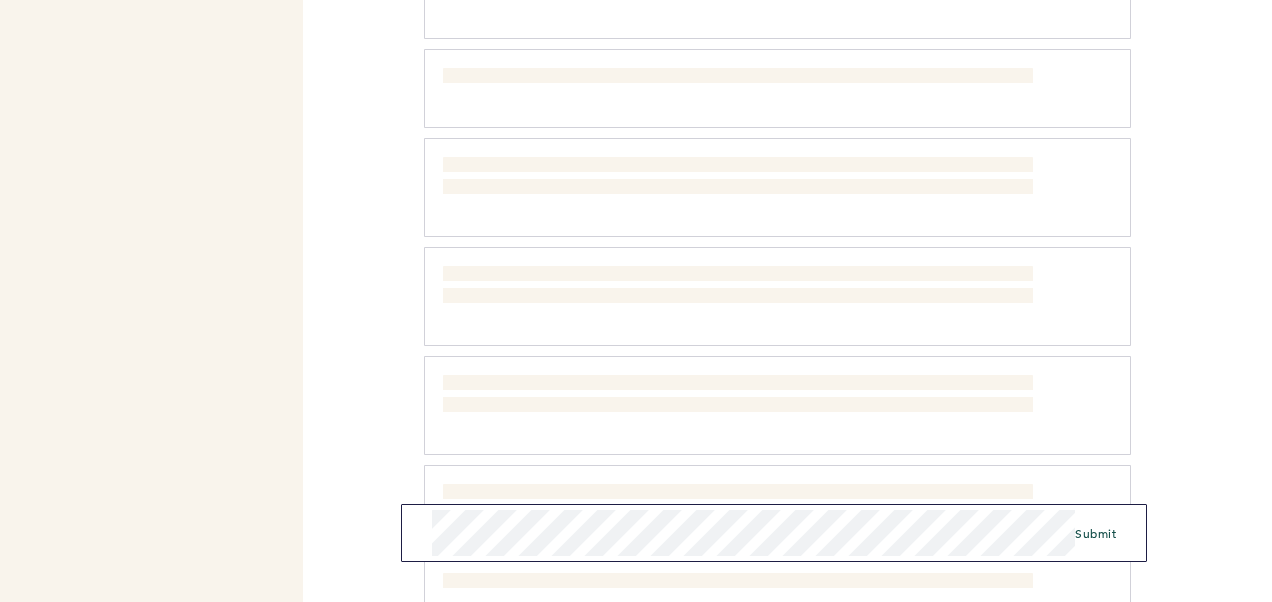 scroll, scrollTop: 1100, scrollLeft: 0, axis: vertical 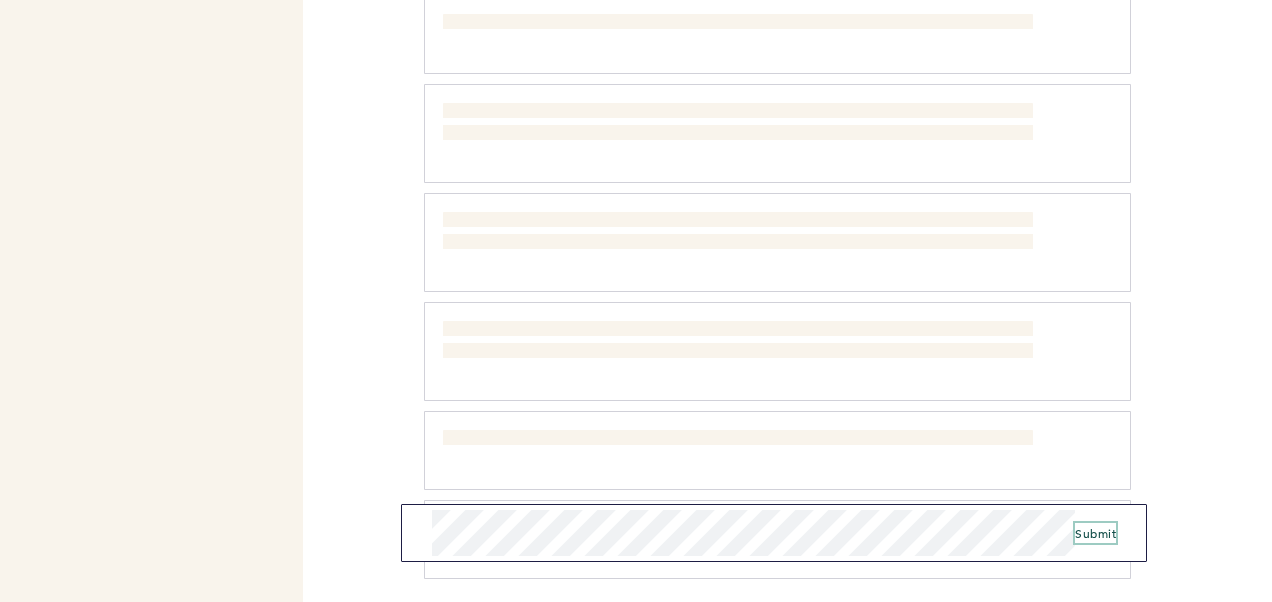 click on "Submit" at bounding box center [1095, 533] 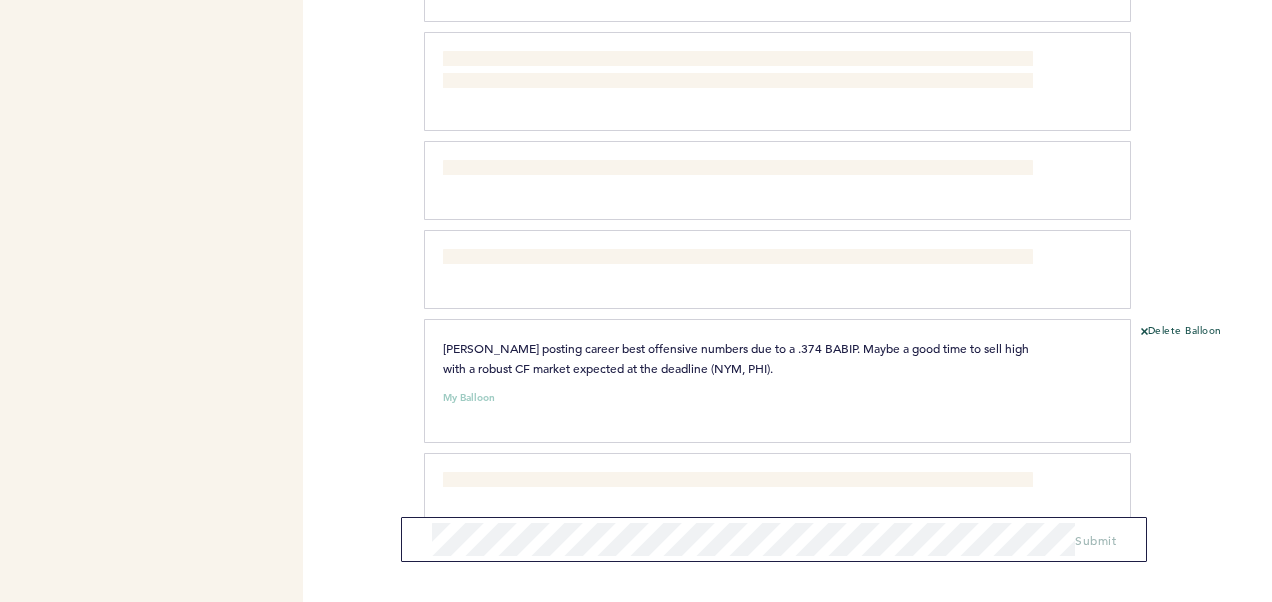 scroll, scrollTop: 1396, scrollLeft: 0, axis: vertical 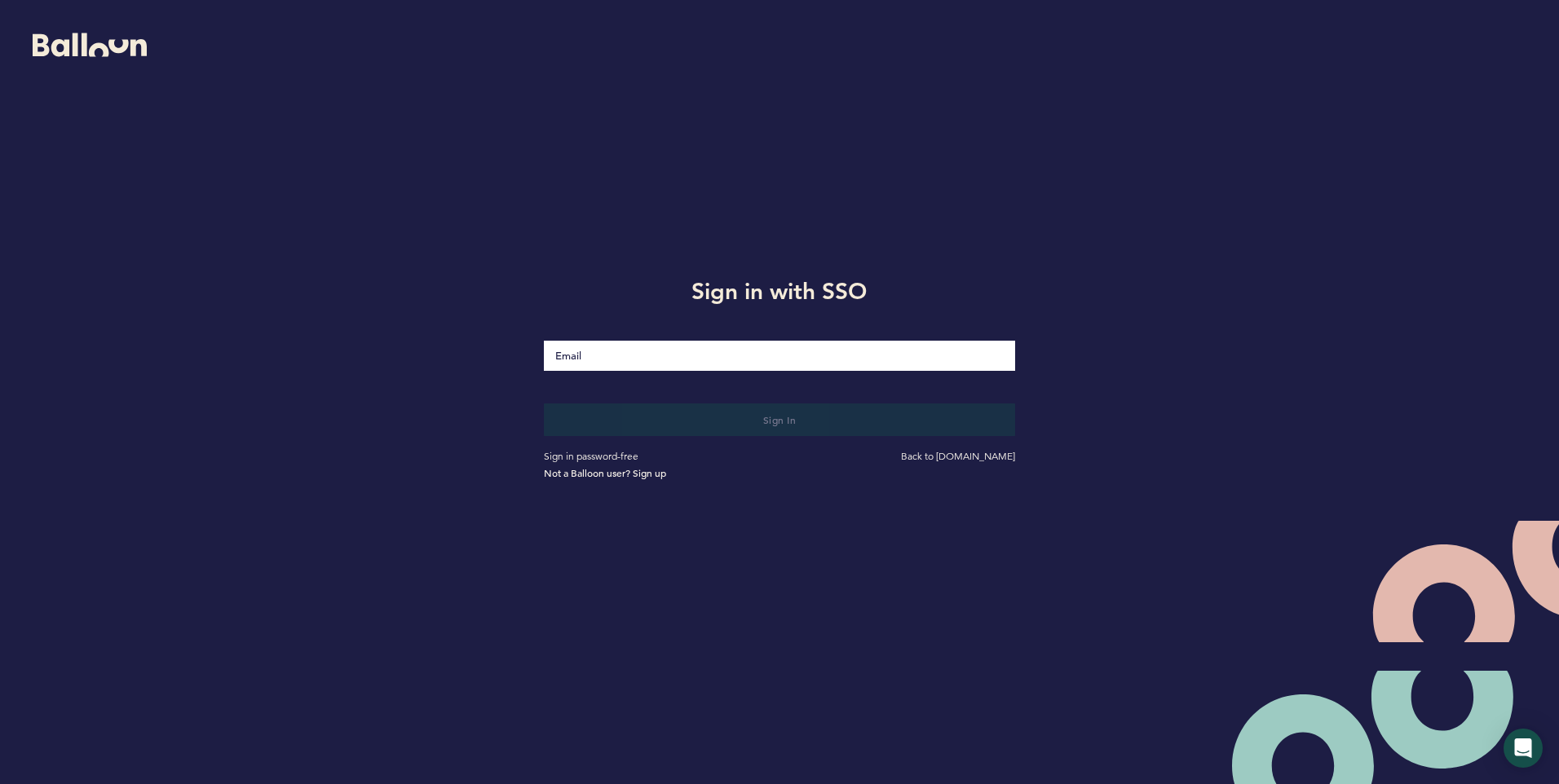 click at bounding box center [779, 355] 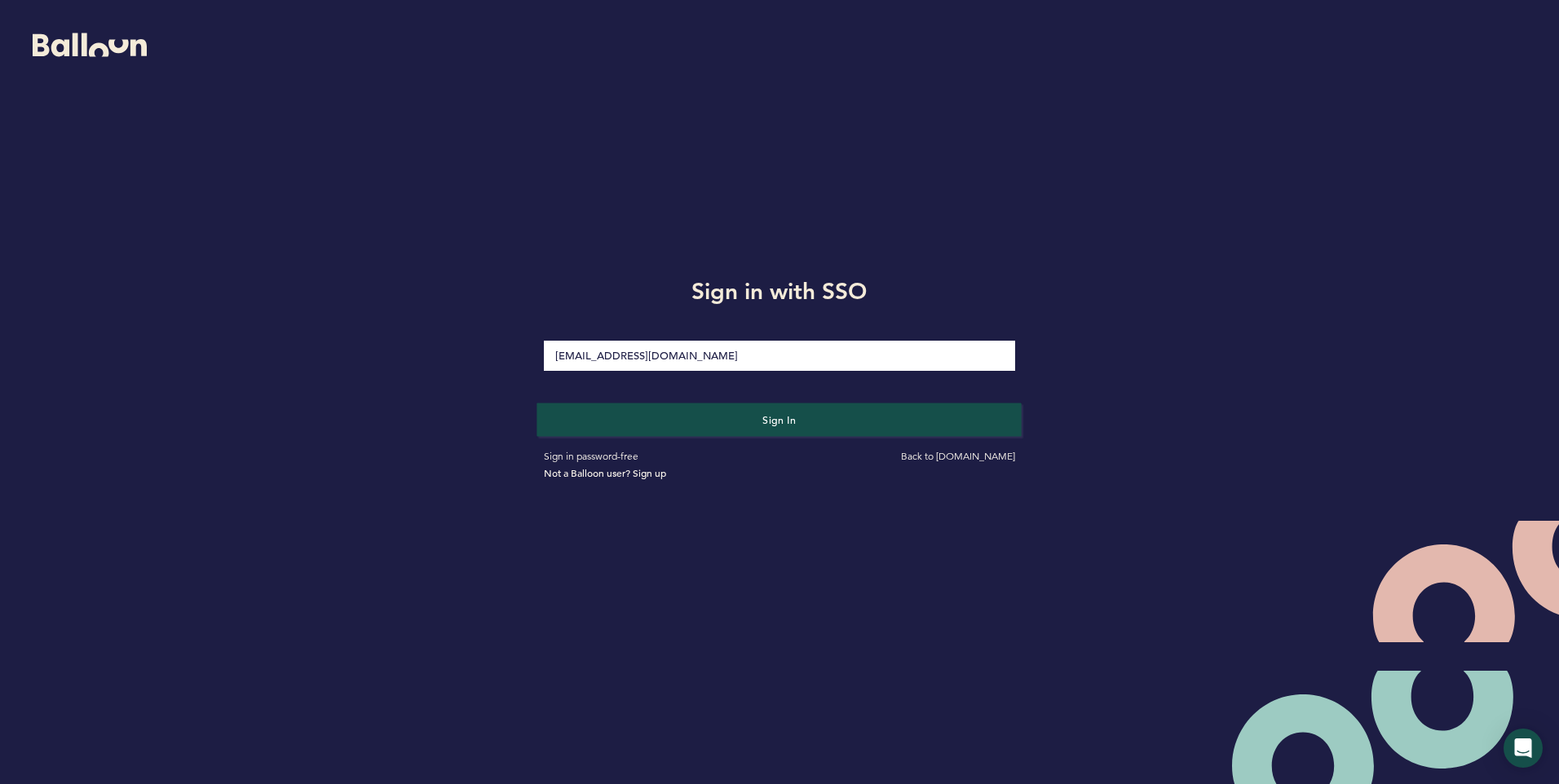 click on "Sign in password-free   Back to getballoon.com   Not a Balloon user? Sign up" at bounding box center [779, 458] 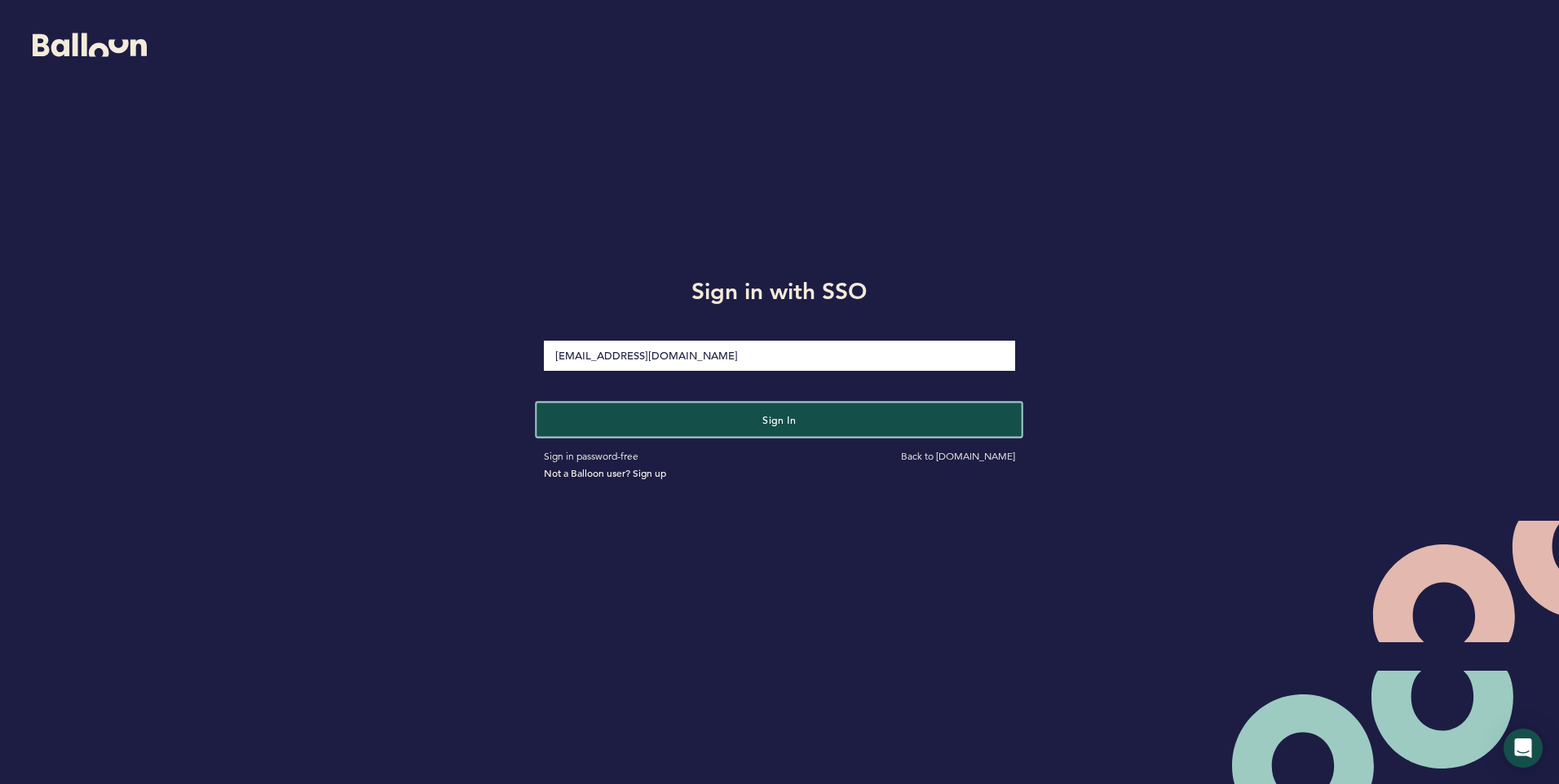 click on "Sign in" at bounding box center [780, 419] 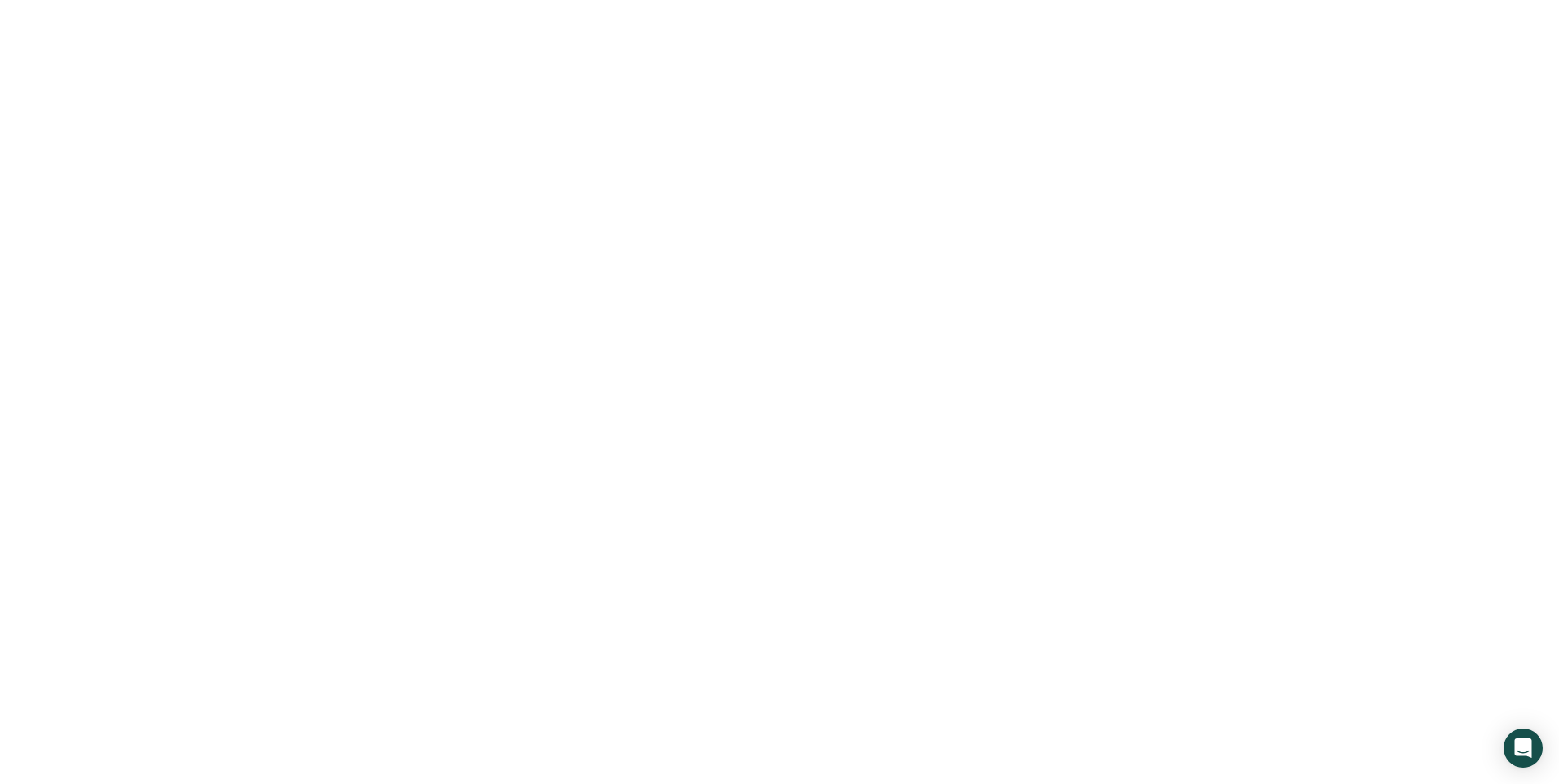 scroll, scrollTop: 0, scrollLeft: 0, axis: both 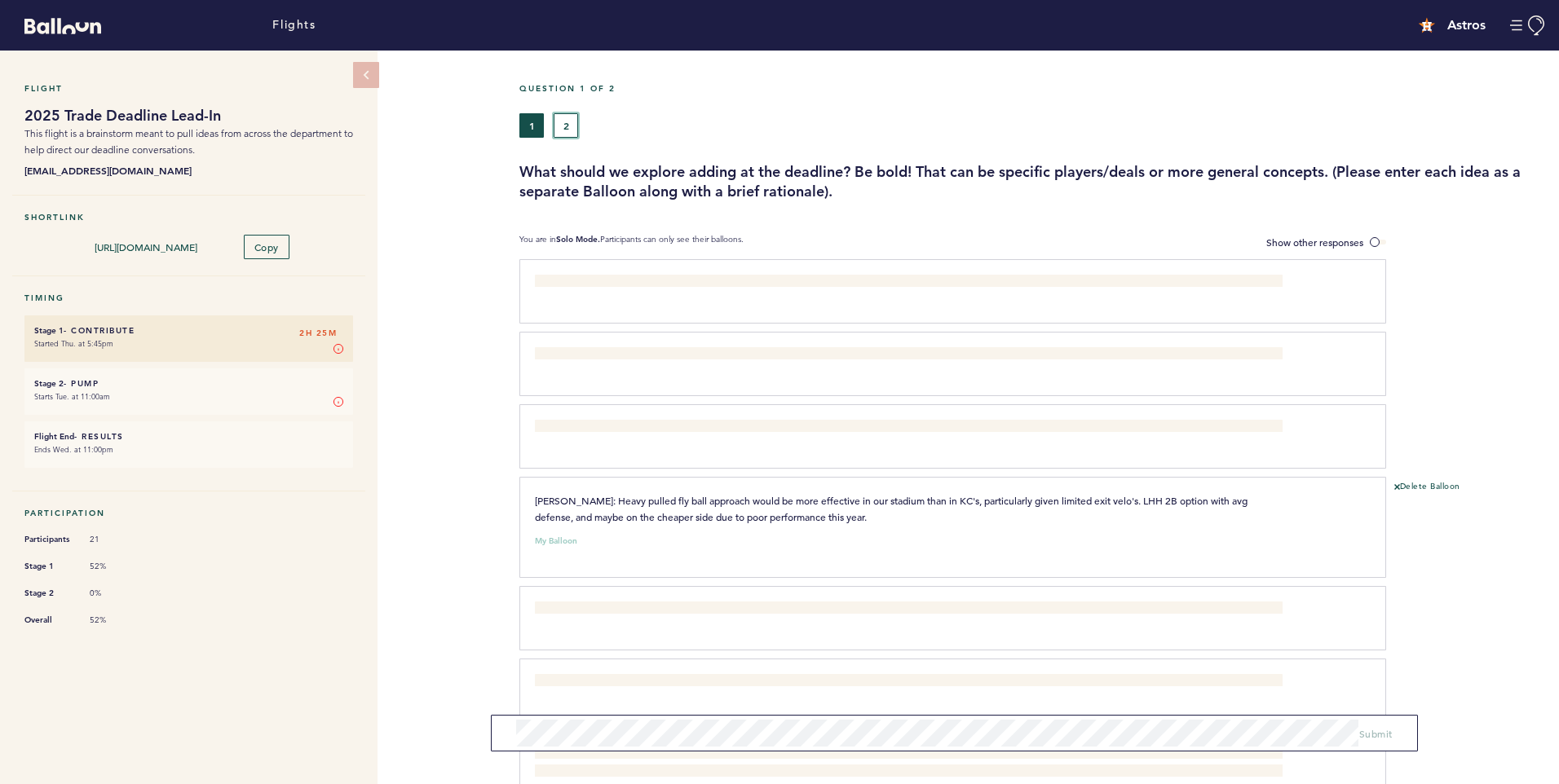 click on "2" at bounding box center [566, 126] 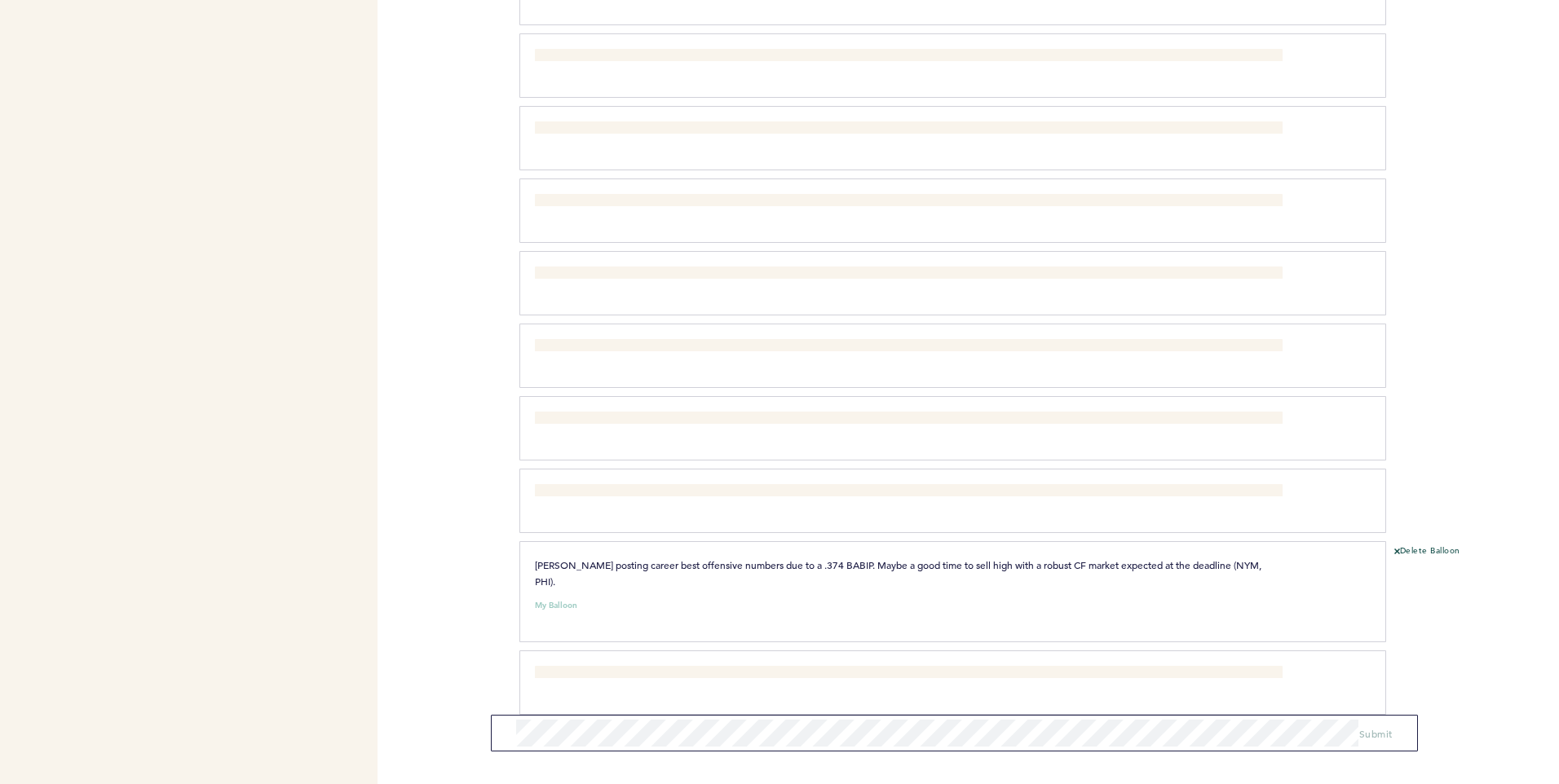 scroll, scrollTop: 736, scrollLeft: 0, axis: vertical 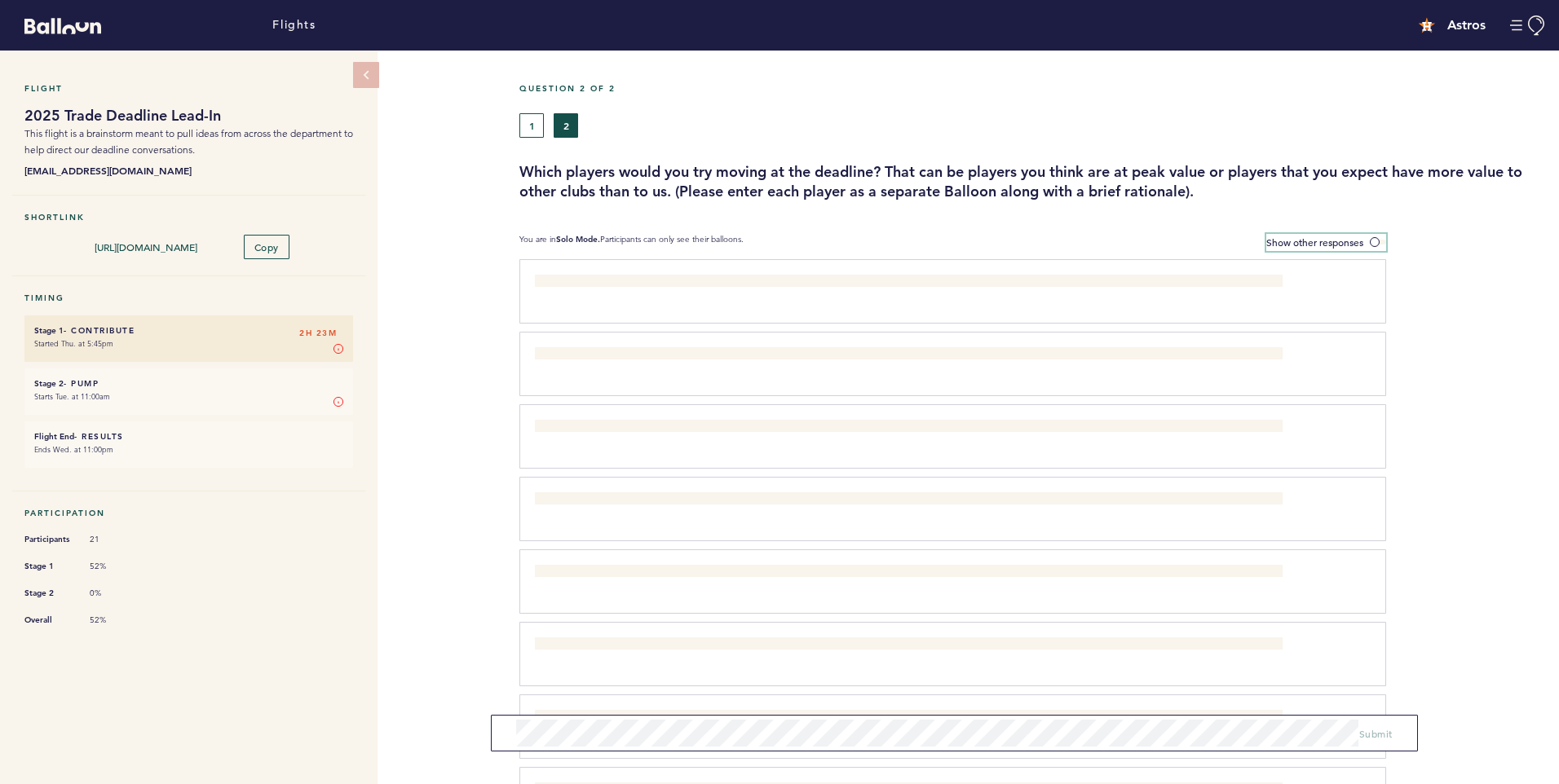 click at bounding box center (1378, 242) 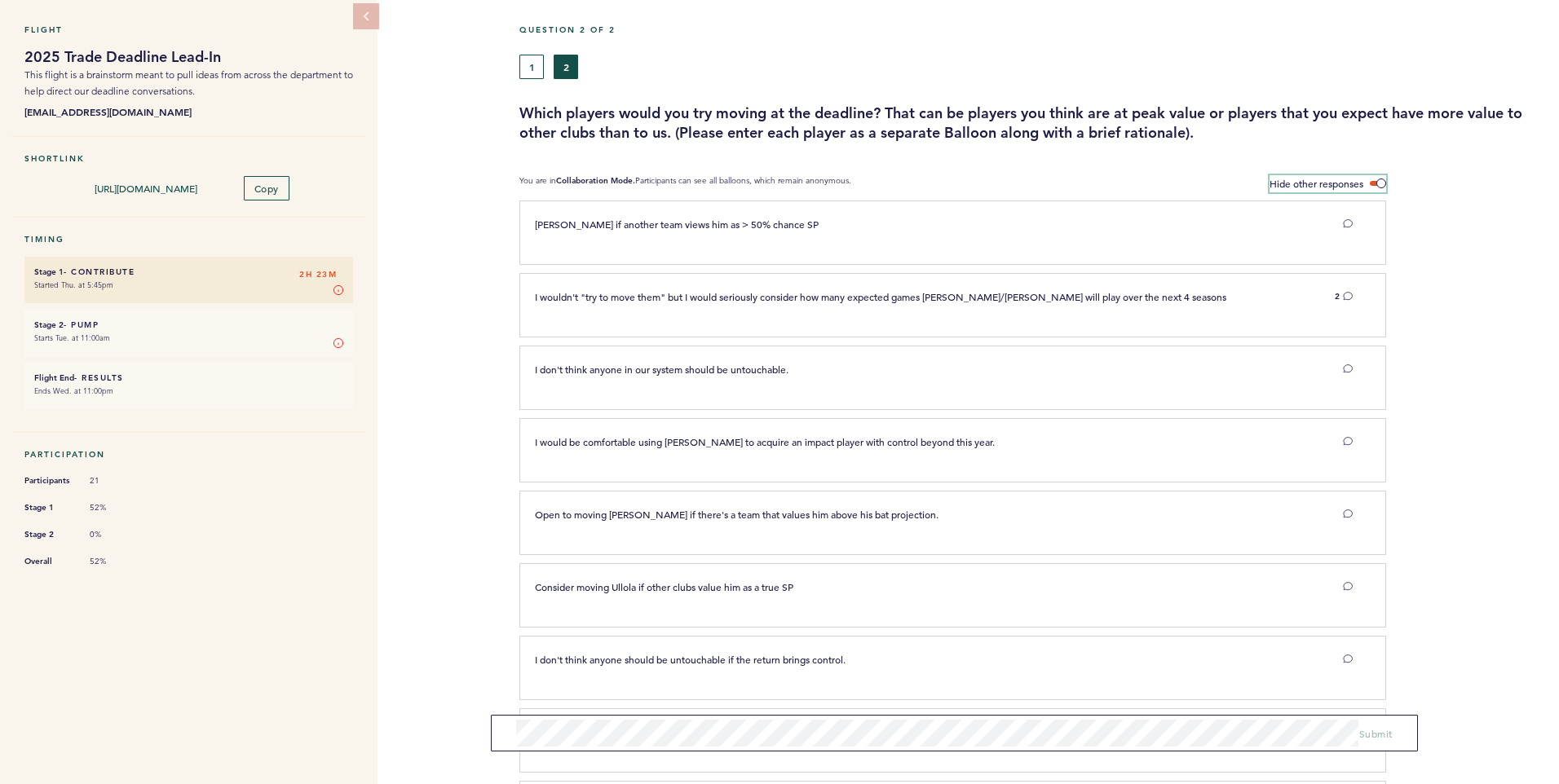 scroll, scrollTop: 0, scrollLeft: 0, axis: both 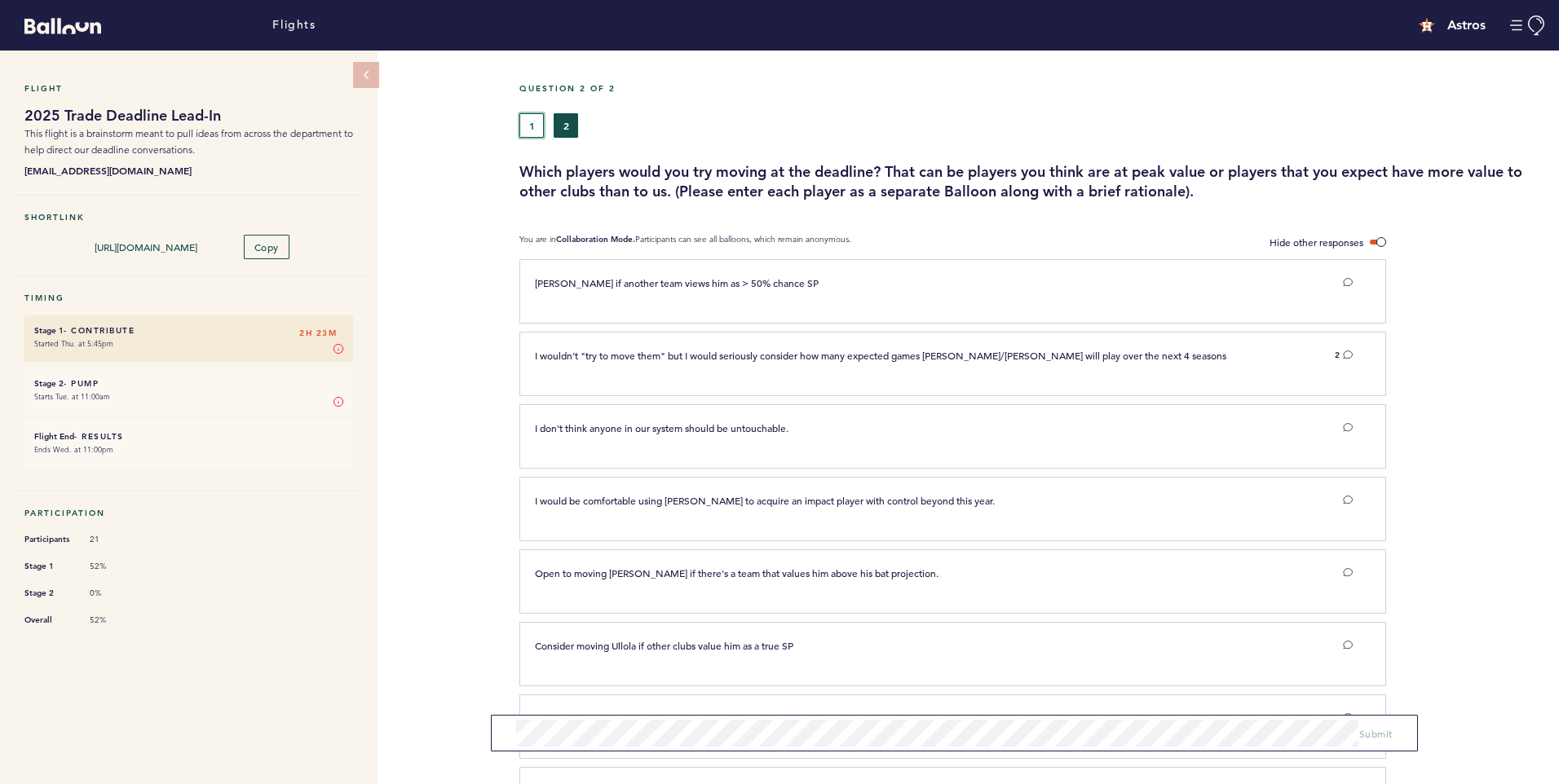 click on "1" at bounding box center [532, 126] 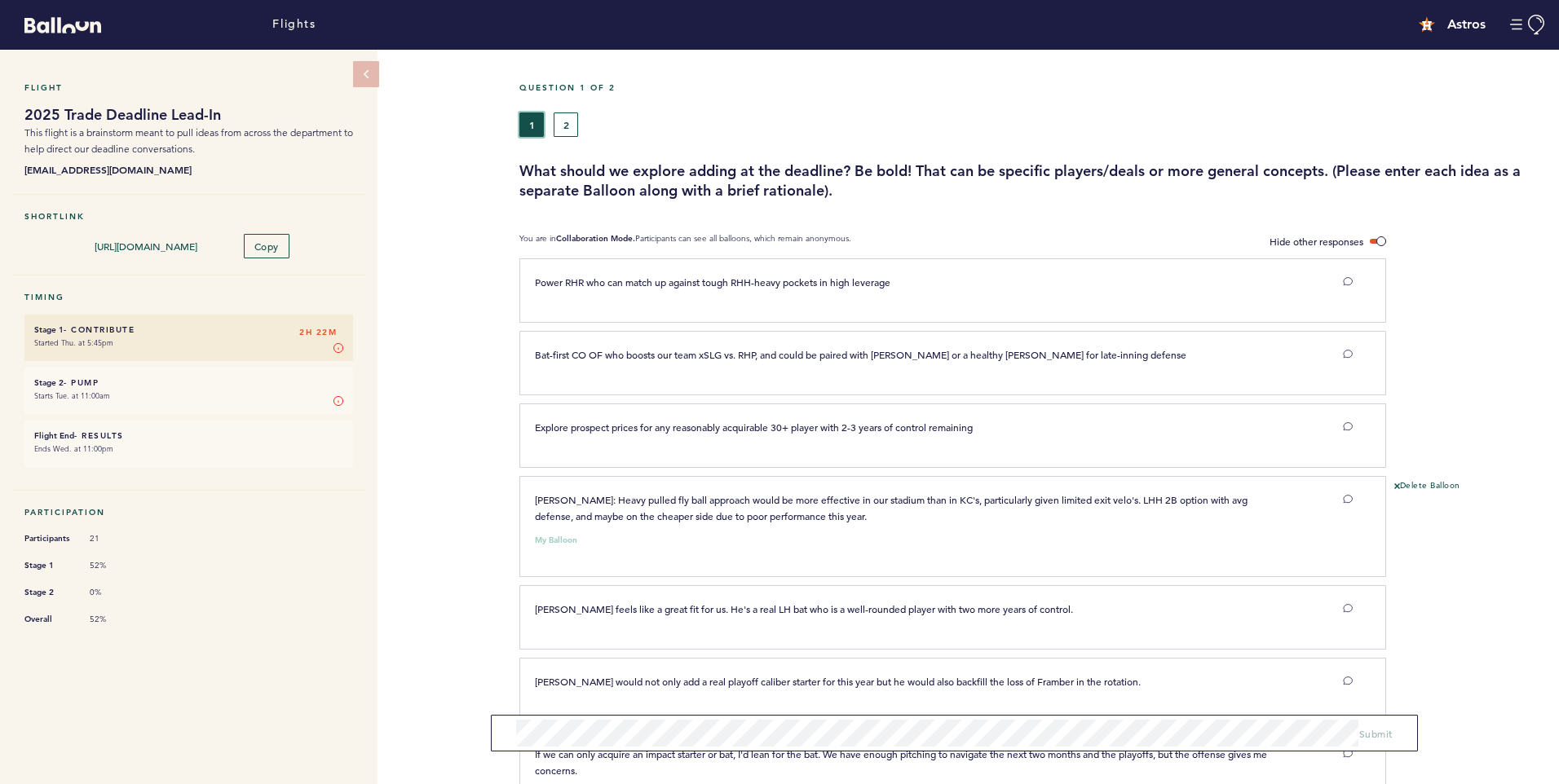 scroll, scrollTop: 0, scrollLeft: 0, axis: both 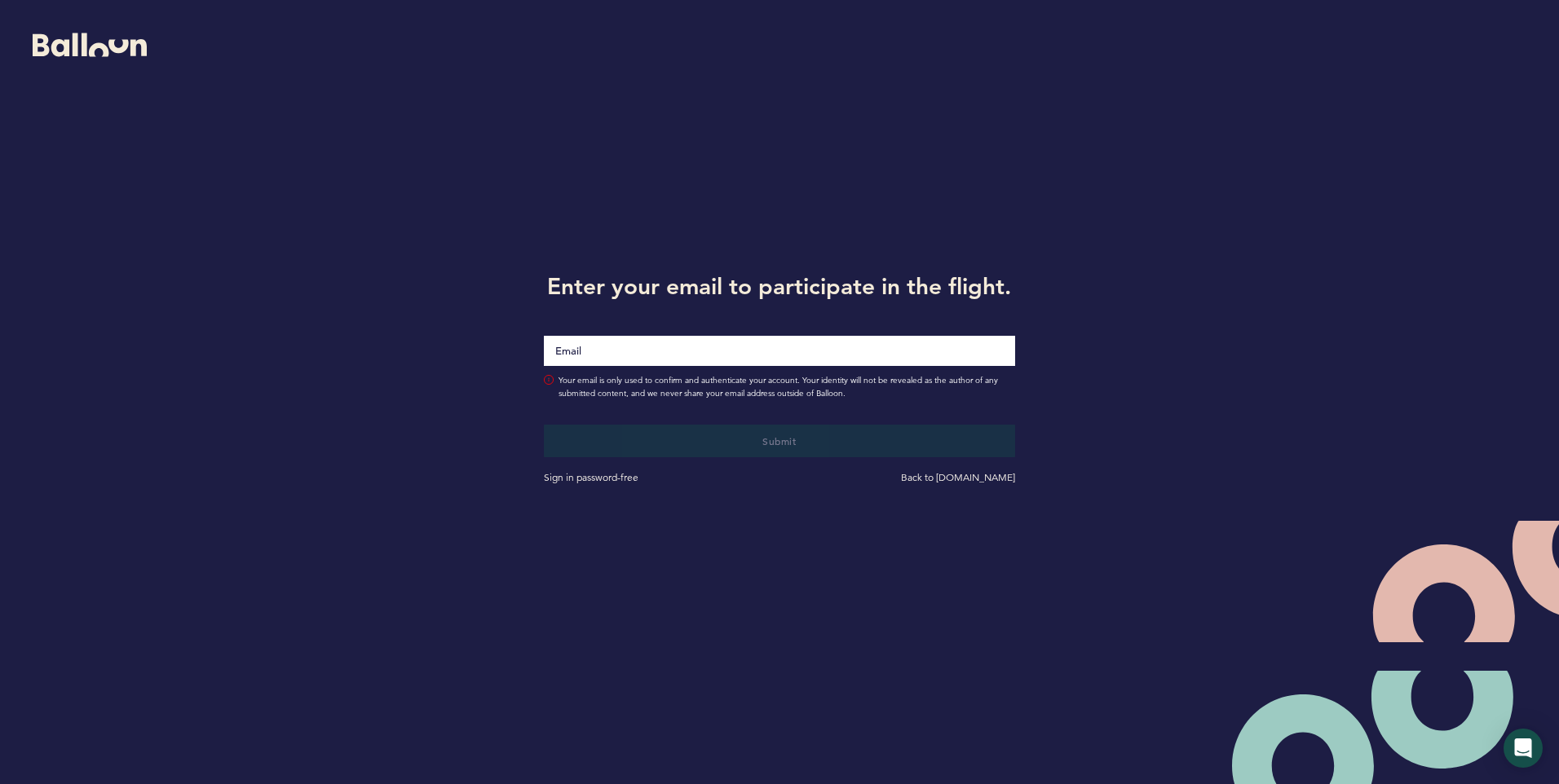 click at bounding box center [779, 350] 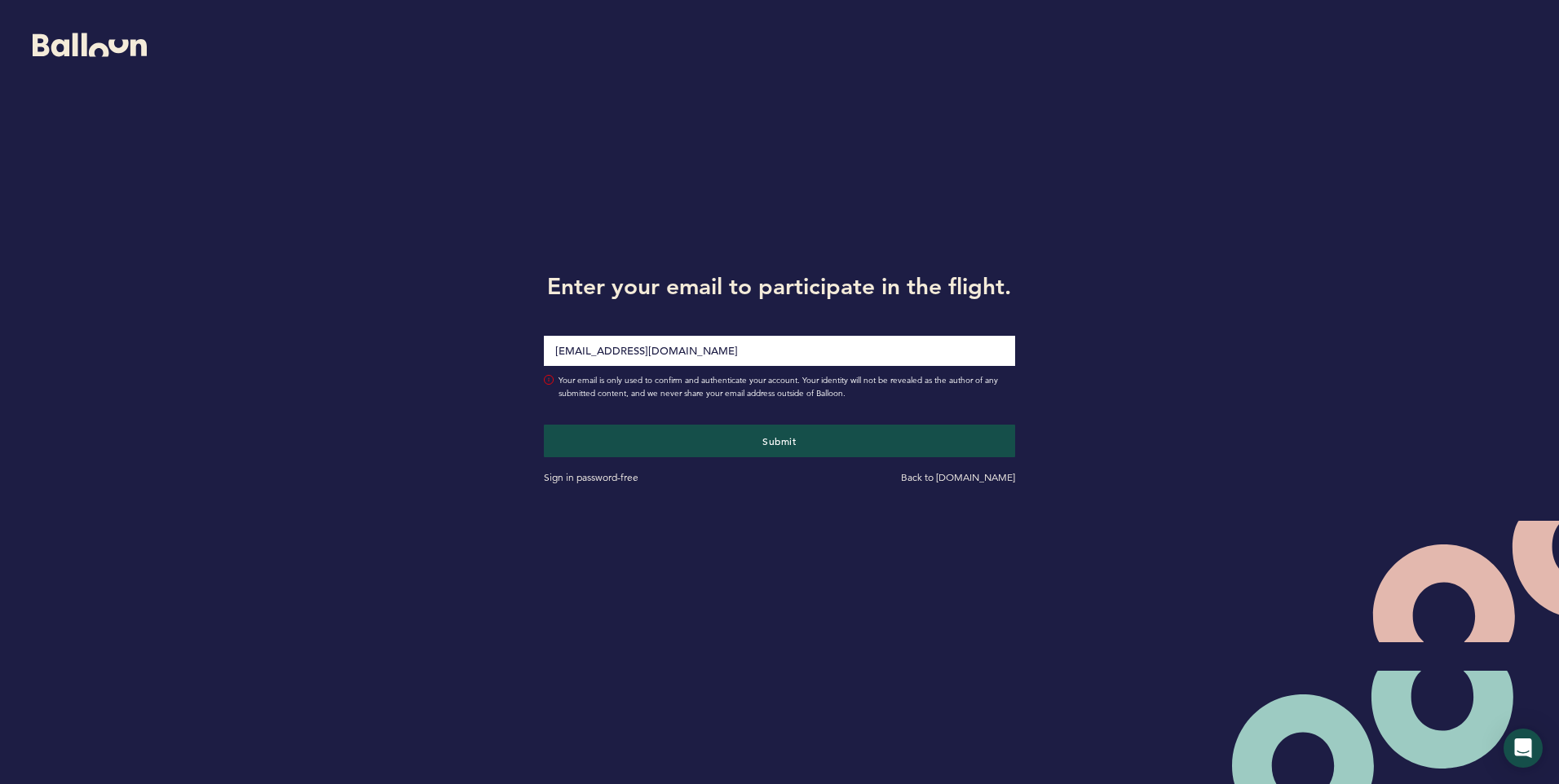 click on "Submit   Sign in password-free   Back to getballoon.com" at bounding box center [779, 455] 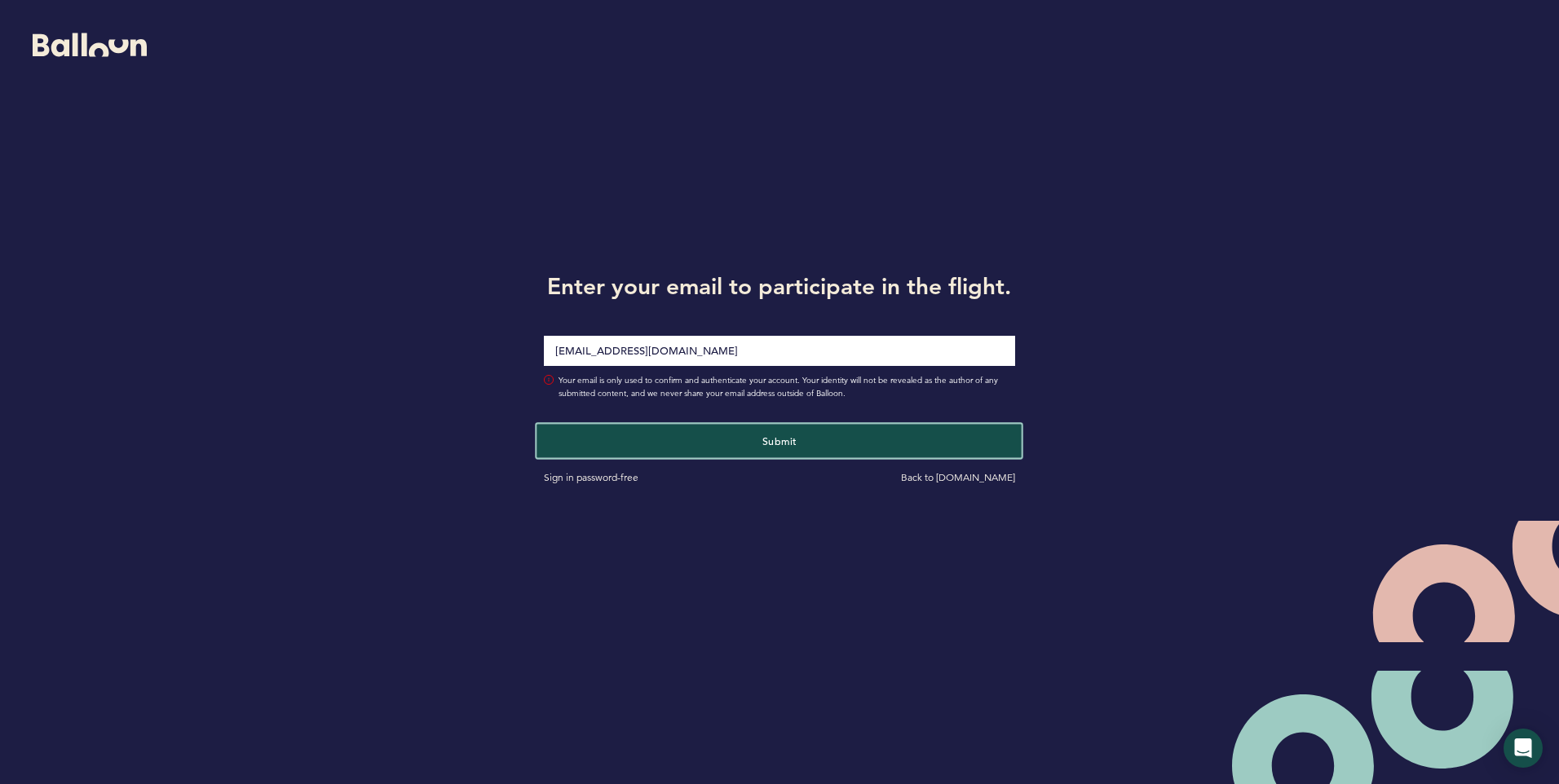 click on "Submit" at bounding box center (780, 440) 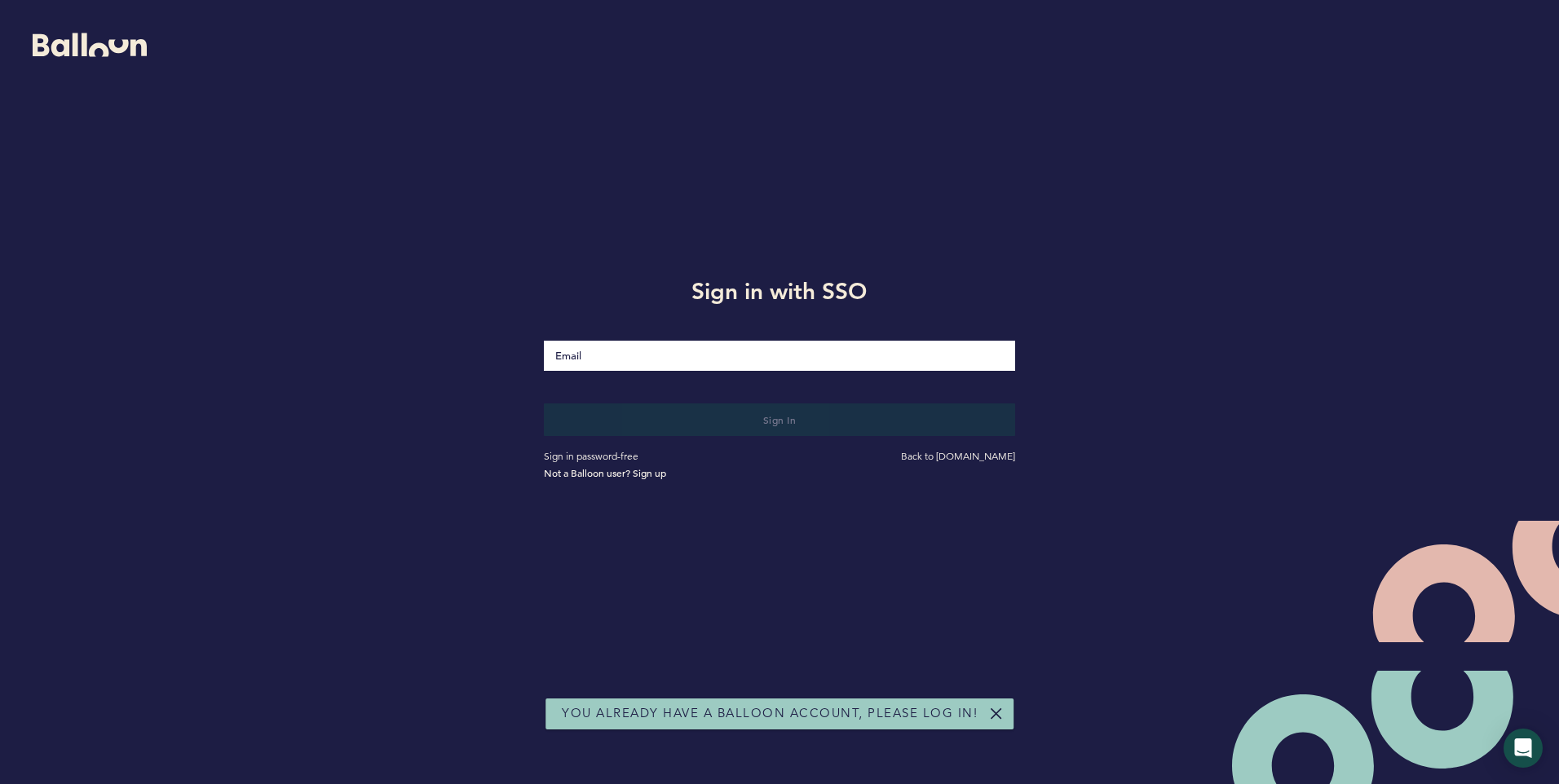 click at bounding box center (779, 355) 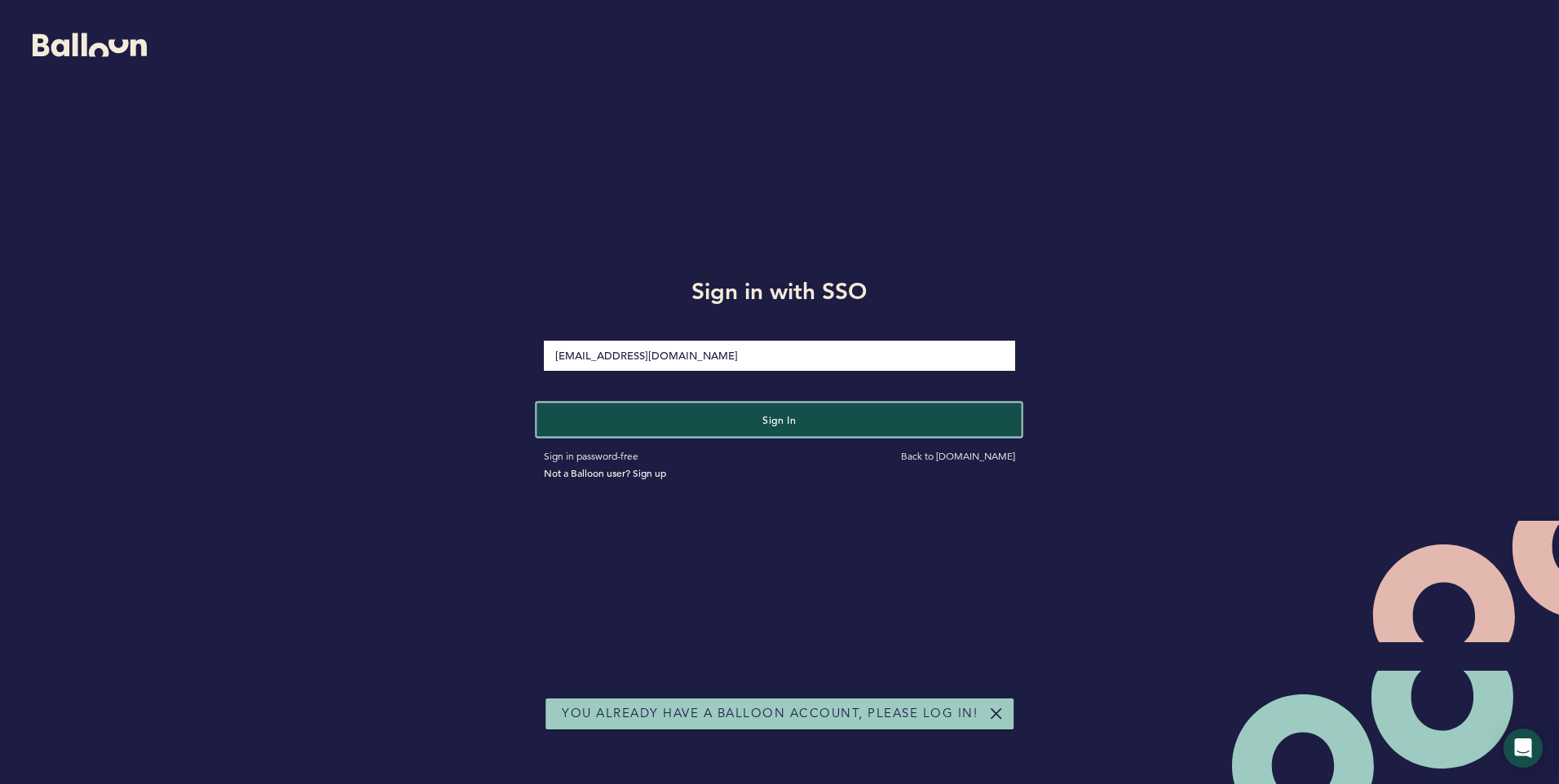 click on "Sign in" at bounding box center [780, 419] 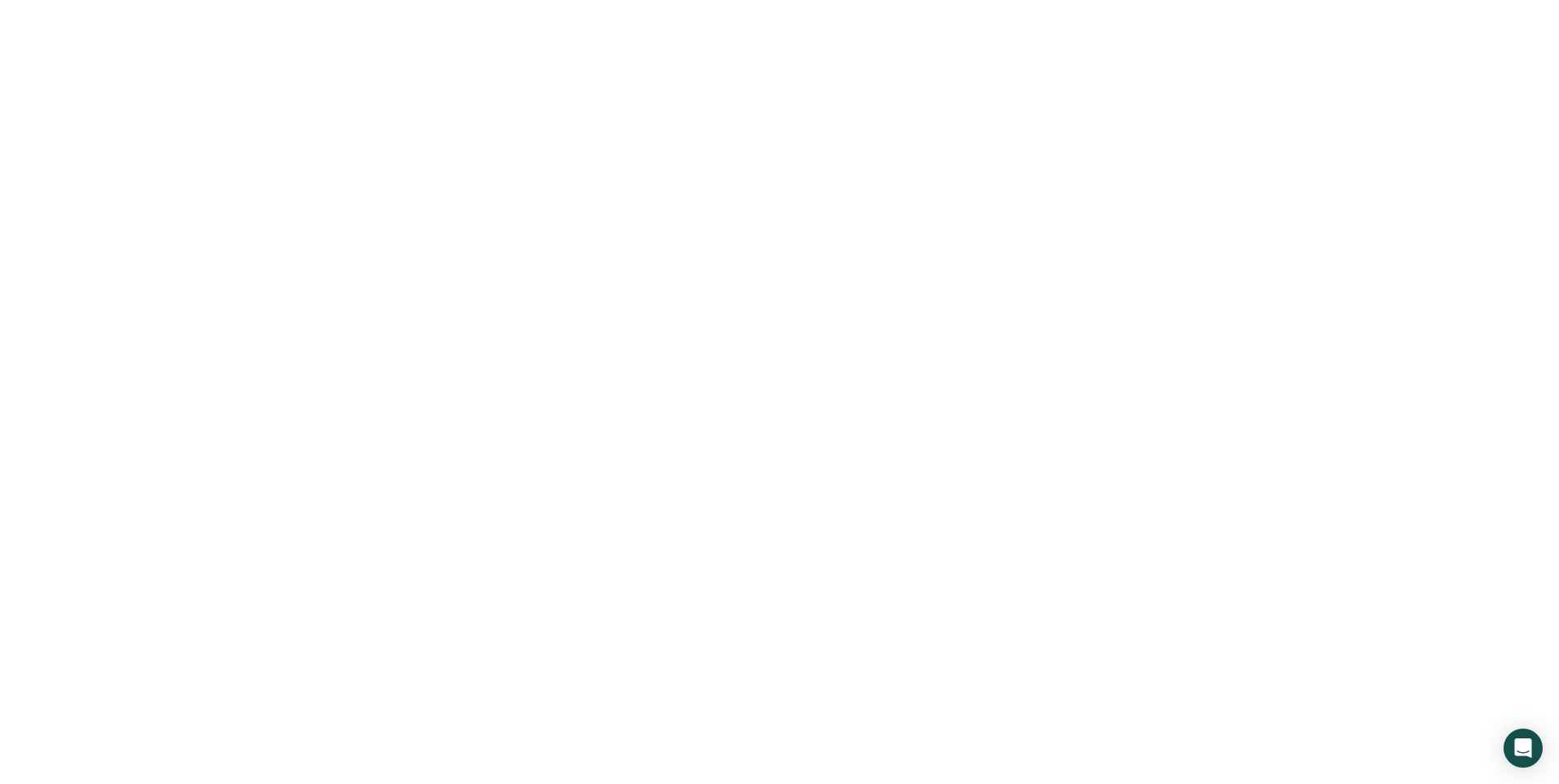 scroll, scrollTop: 0, scrollLeft: 0, axis: both 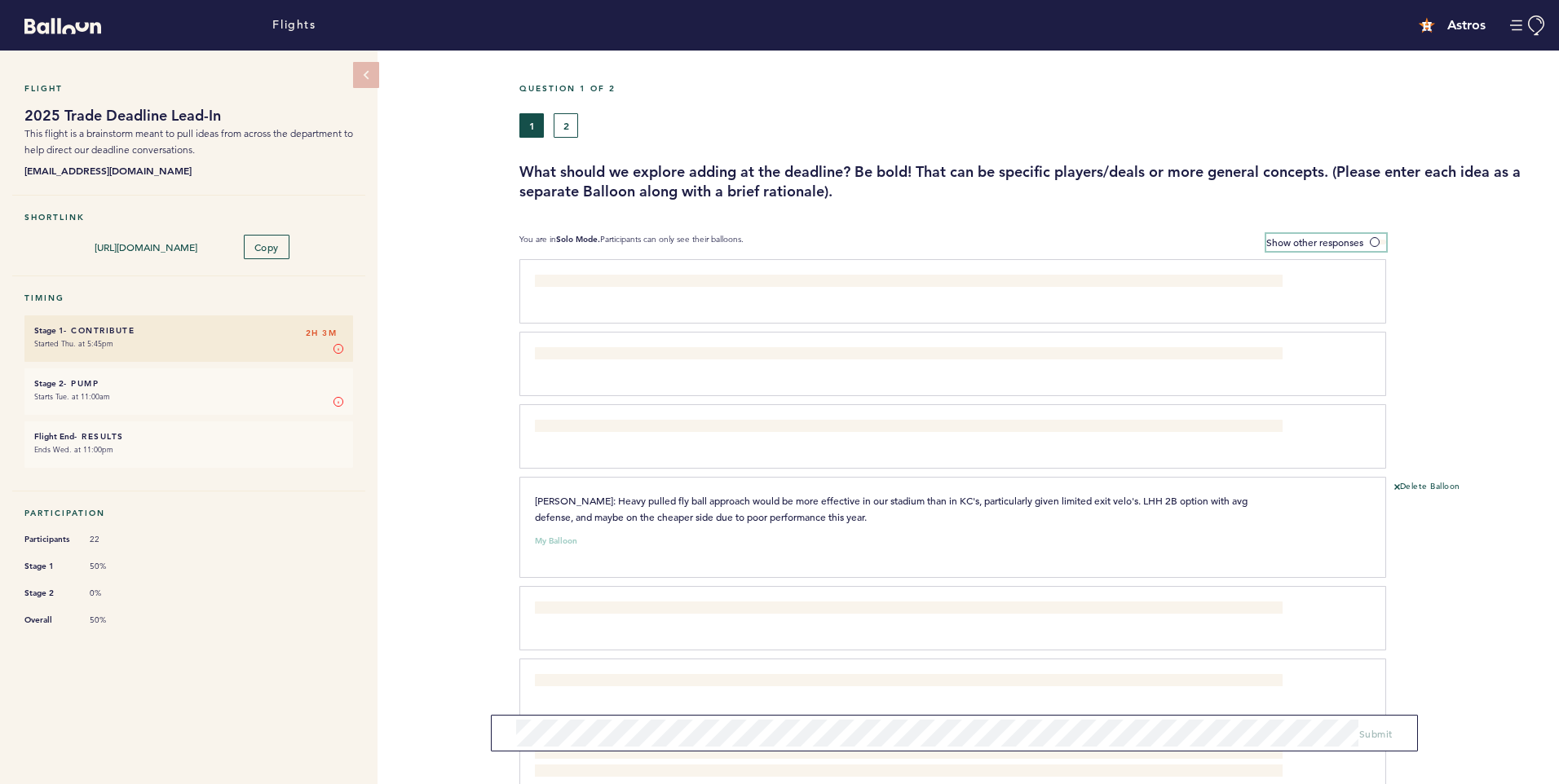 click at bounding box center [1378, 242] 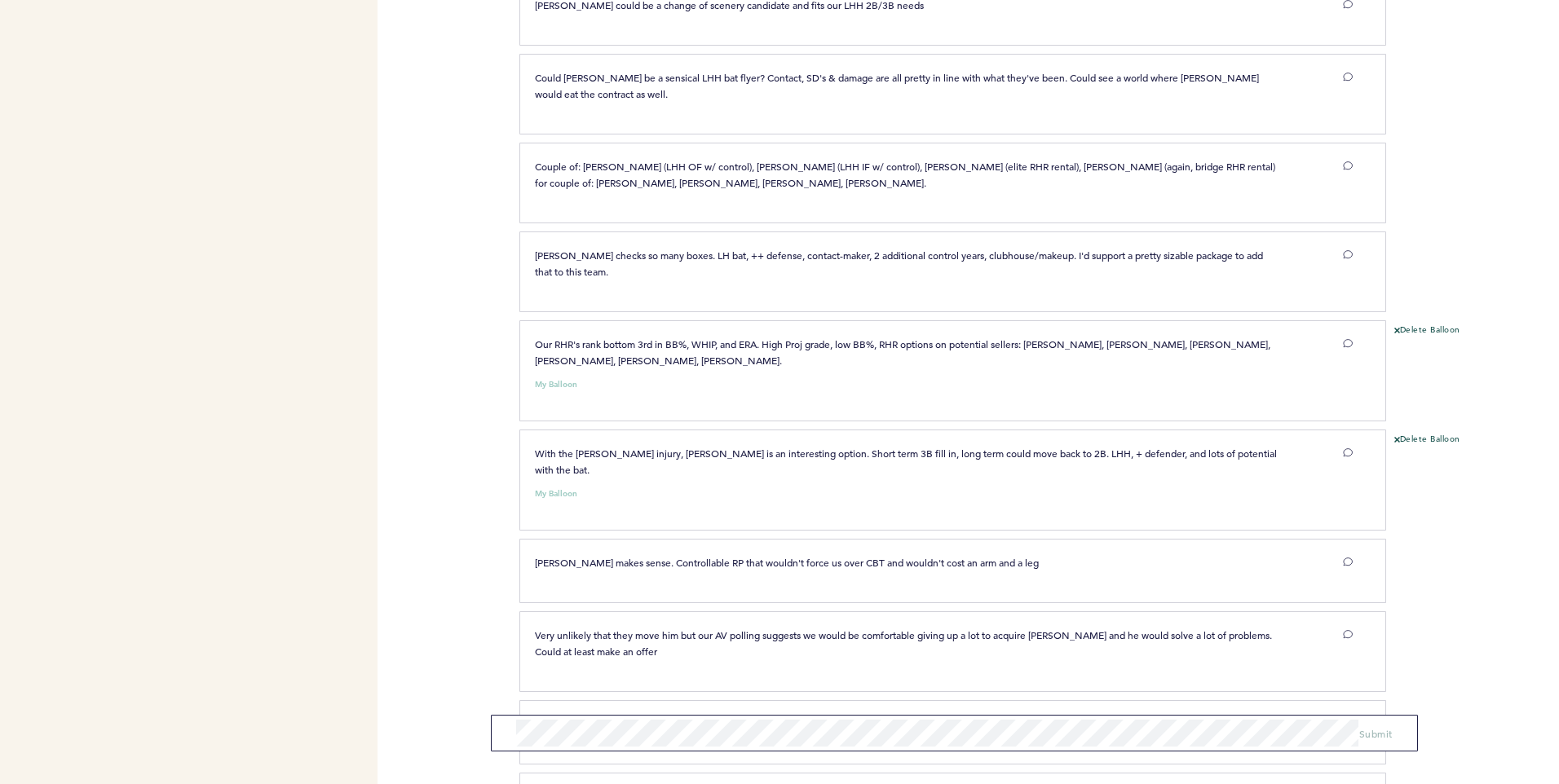 scroll, scrollTop: 2053, scrollLeft: 0, axis: vertical 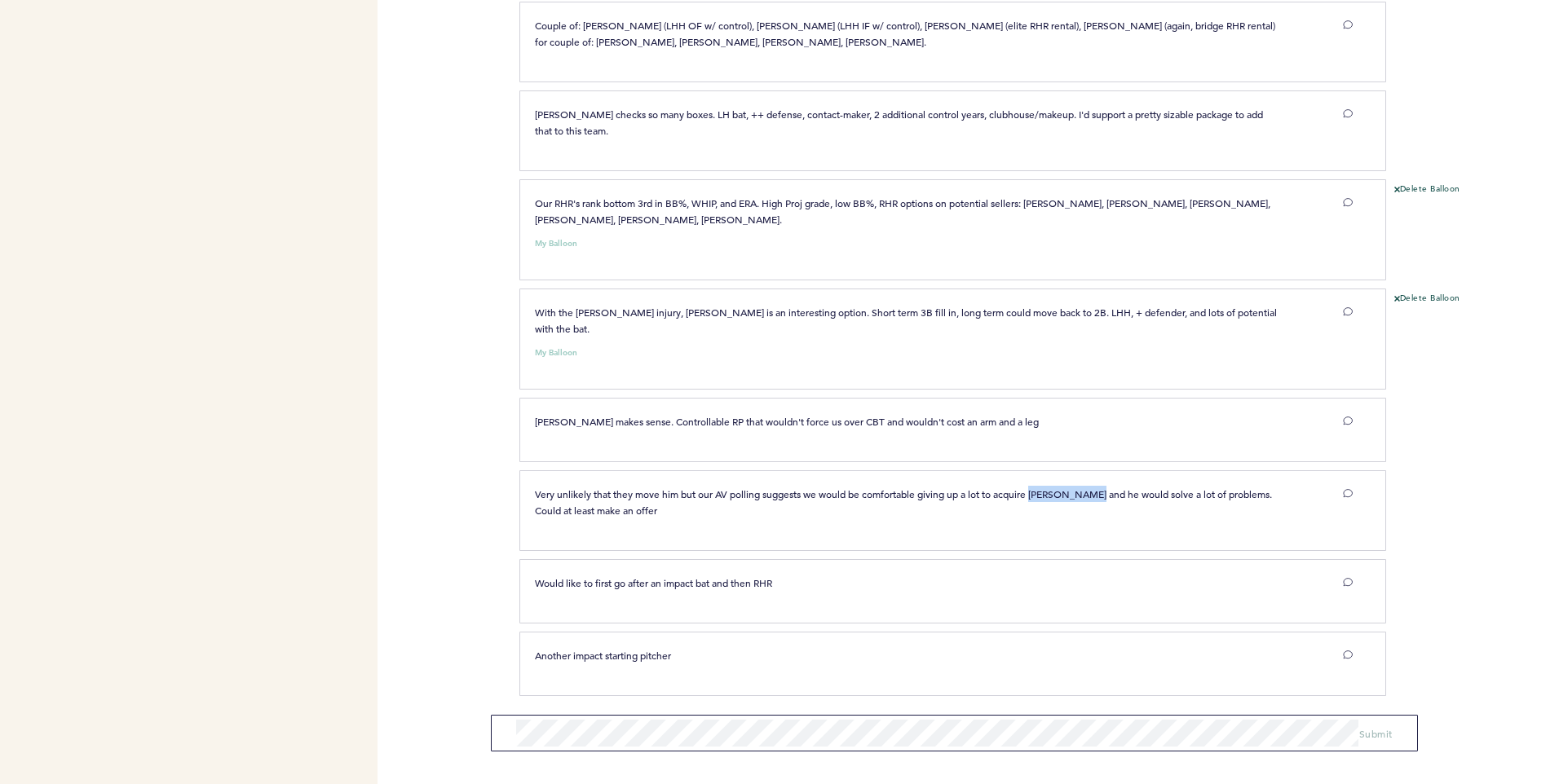 drag, startPoint x: 1037, startPoint y: 491, endPoint x: 1098, endPoint y: 490, distance: 61.008196 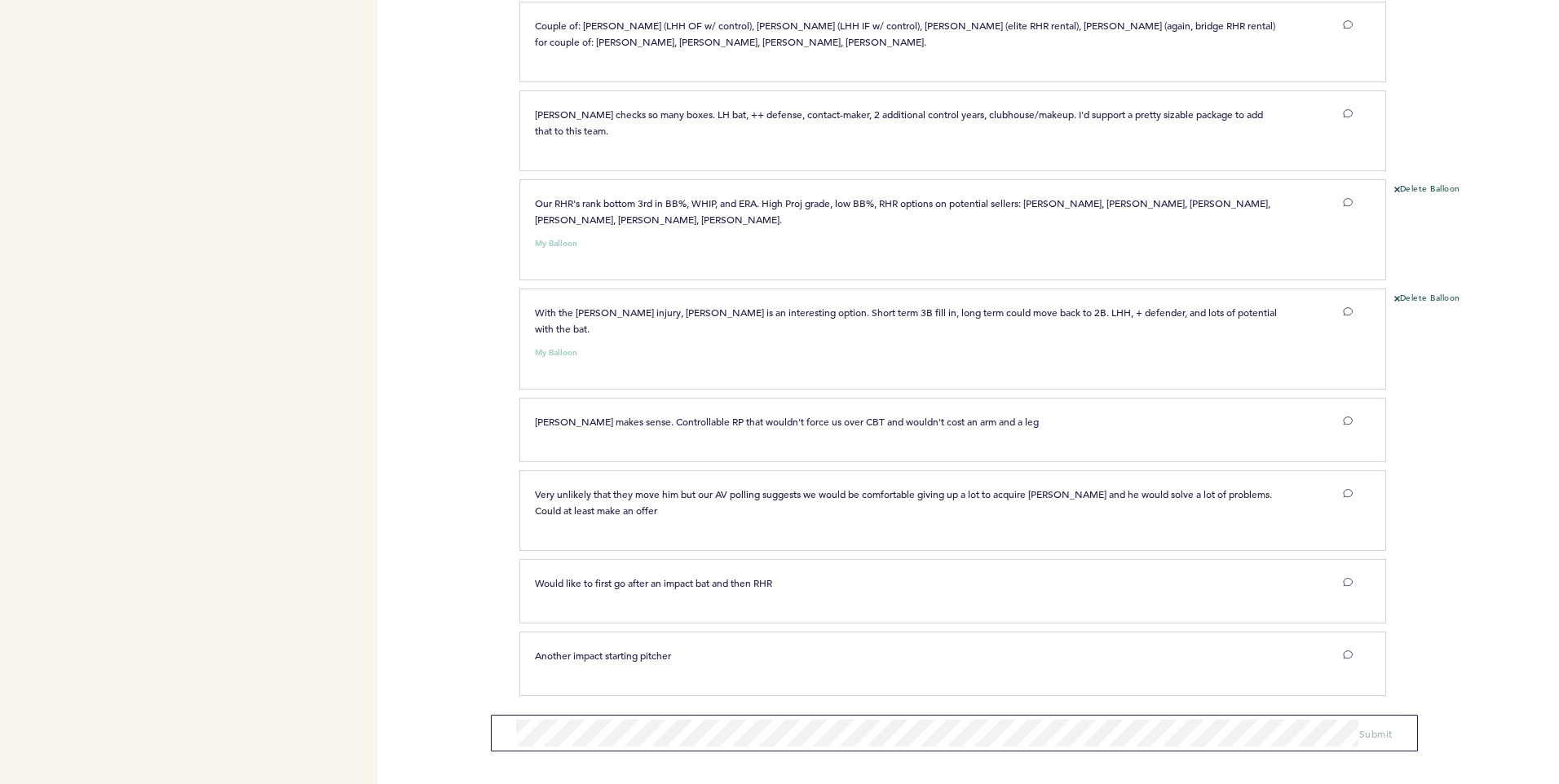 click on "Flights  Astros  [EMAIL_ADDRESS][DOMAIN_NAME]   Team Domain: astros   Notification Preferences   Help Center   Logout  Flight 2025 Trade Deadline Lead-In This flight is a brainstorm meant to pull ideas from across the department to help direct our deadline conversations.  [EMAIL_ADDRESS][DOMAIN_NAME] Shortlink [URL][DOMAIN_NAME]  Copy  Timing Stage 1  - Contribute   2H 3M   Started Thu. at 5:45pm  Stage 1  In Stage 1, you can contribute your ideas, feedback, or information. Submit as many "balloons" (responses, to the question above) as you want here. Try to only submit one idea per balloon!   When you are ready, you can toggle on collaborate mode to reveal and start commenting on other contributors' balloons.  Learn More Stage 2  - Pump   2H 3M   Starts Tue. at 11:00am  Stage 2  In Stage 2, you vote on the responses by pumping the balloons that you like or support.   Click once for balloons you support/like and twice for your top choices.  Learn More Flight End  - Results  2H 3M  Ends Wed. at 11:00pm  Participation 22" at bounding box center (780, 392) 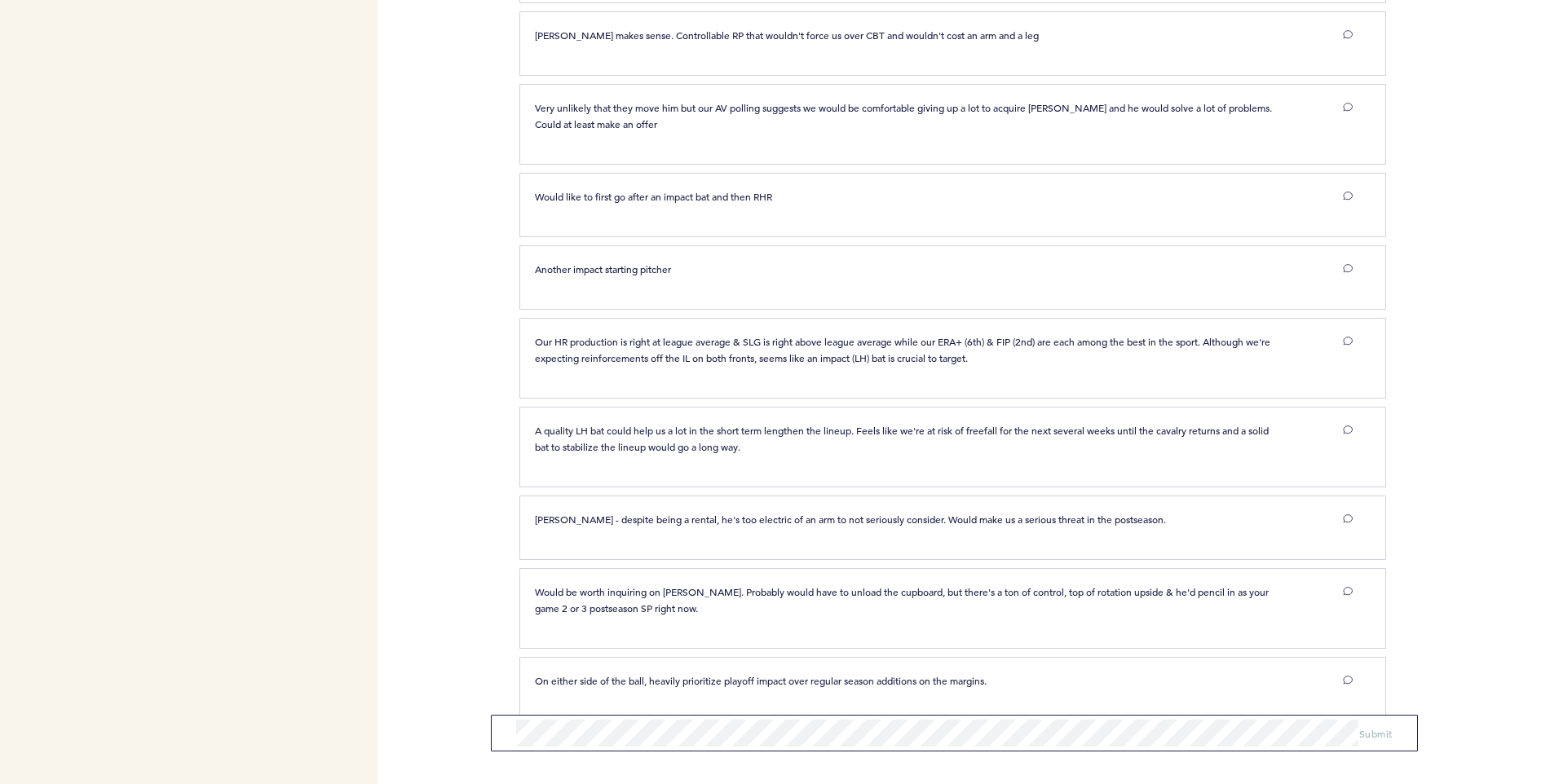 scroll, scrollTop: 2464, scrollLeft: 0, axis: vertical 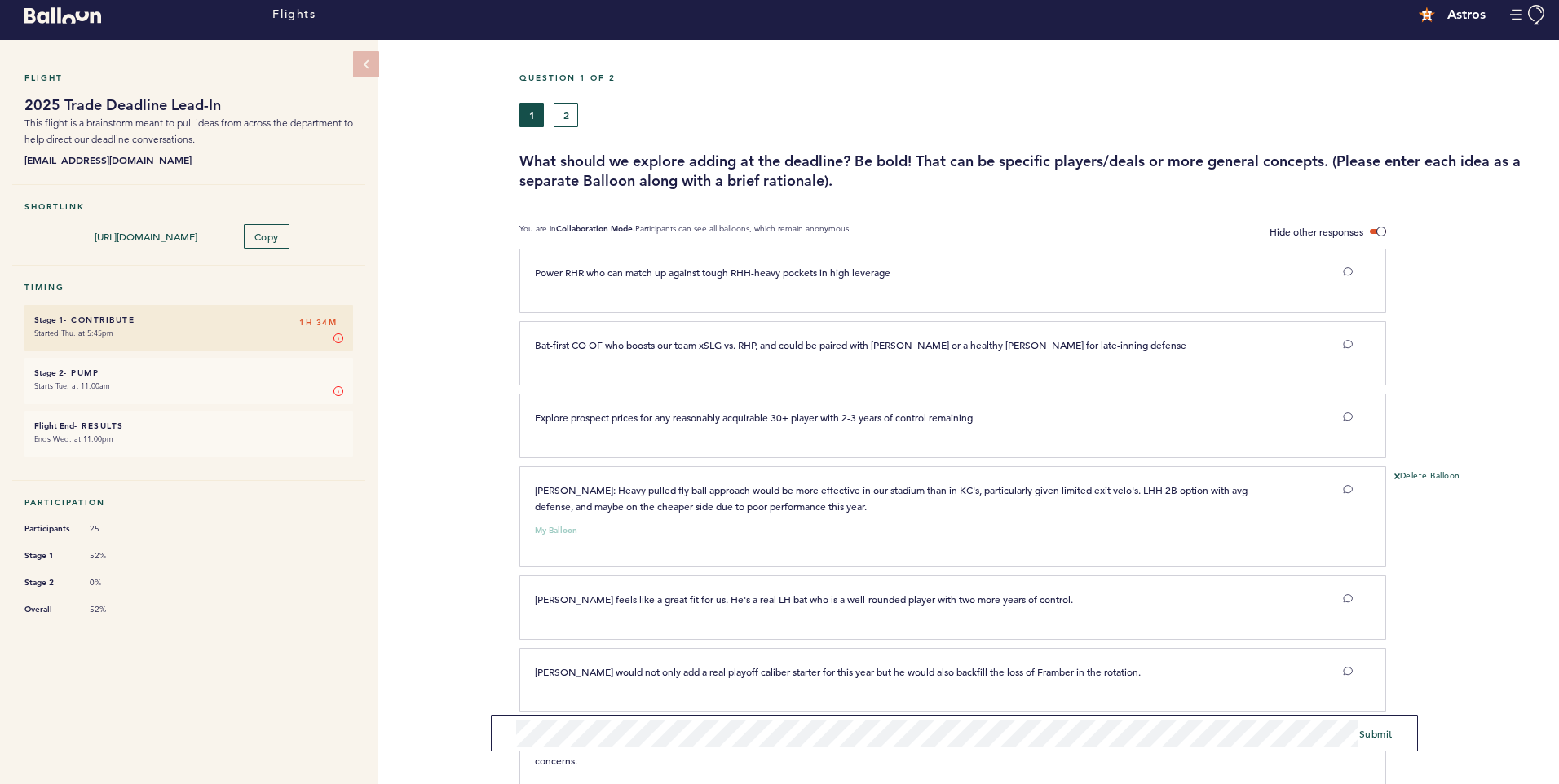 click on "Submit" at bounding box center (954, 733) 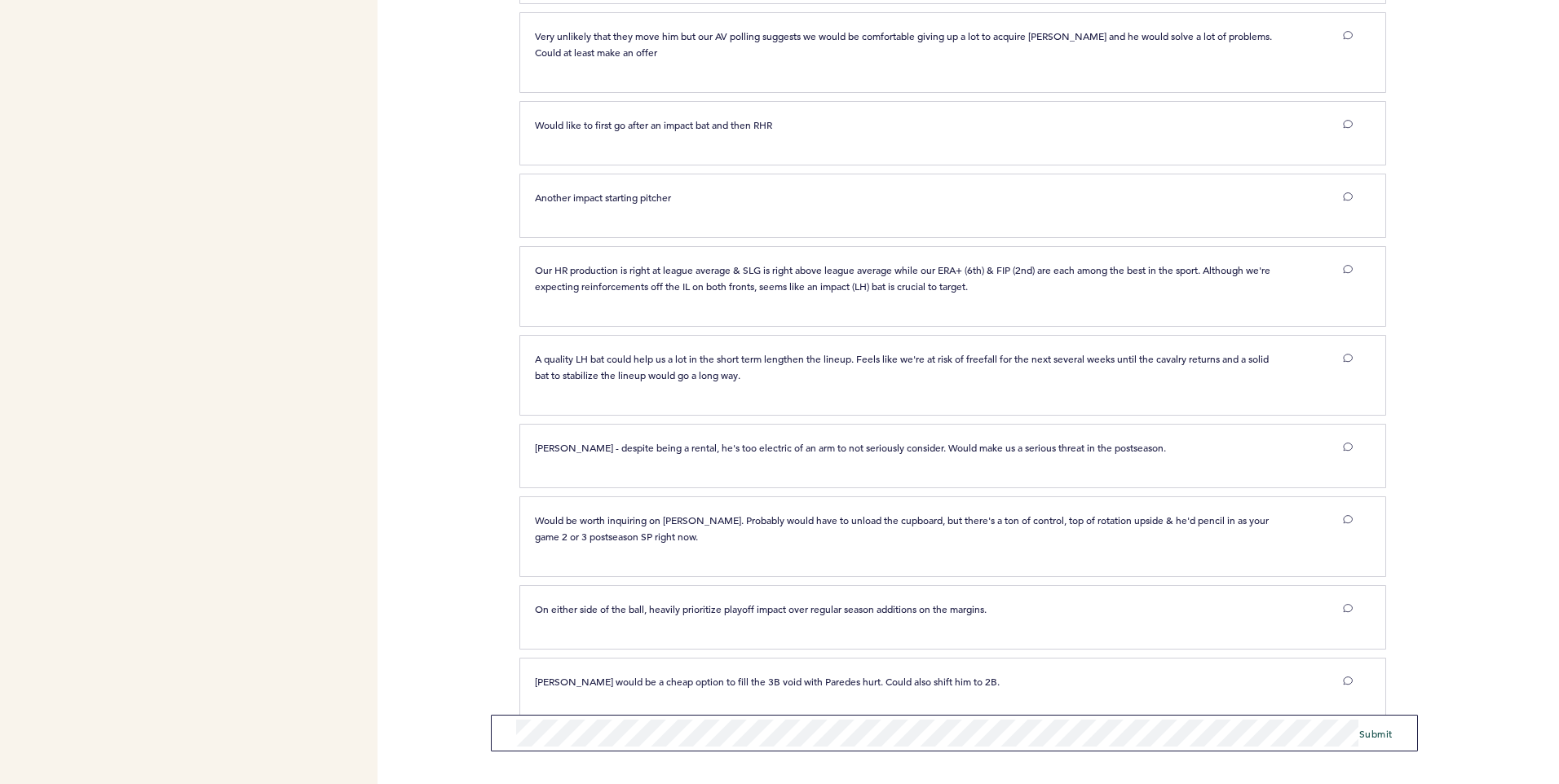 scroll, scrollTop: 2537, scrollLeft: 0, axis: vertical 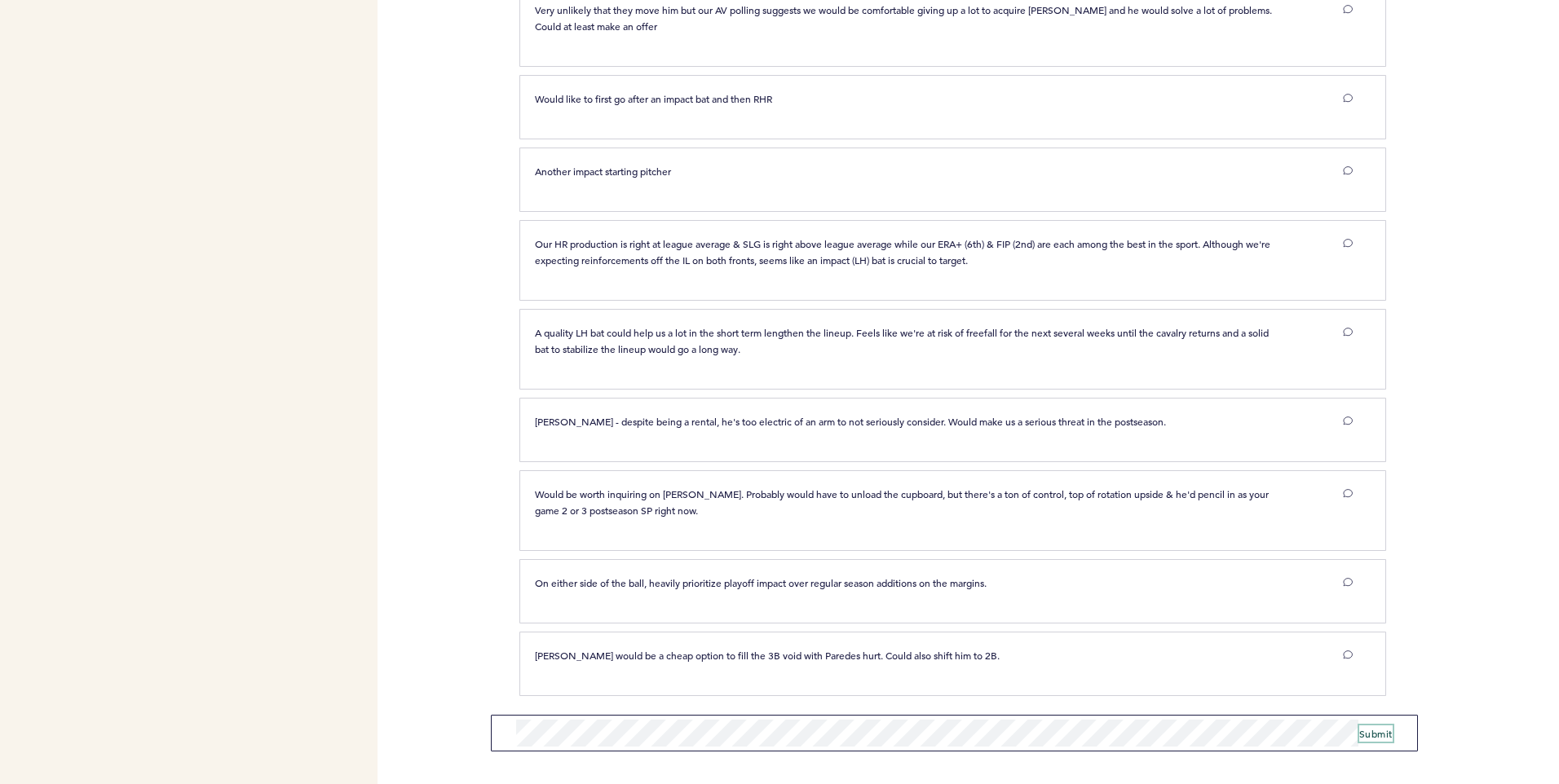 click on "Submit" at bounding box center [1376, 733] 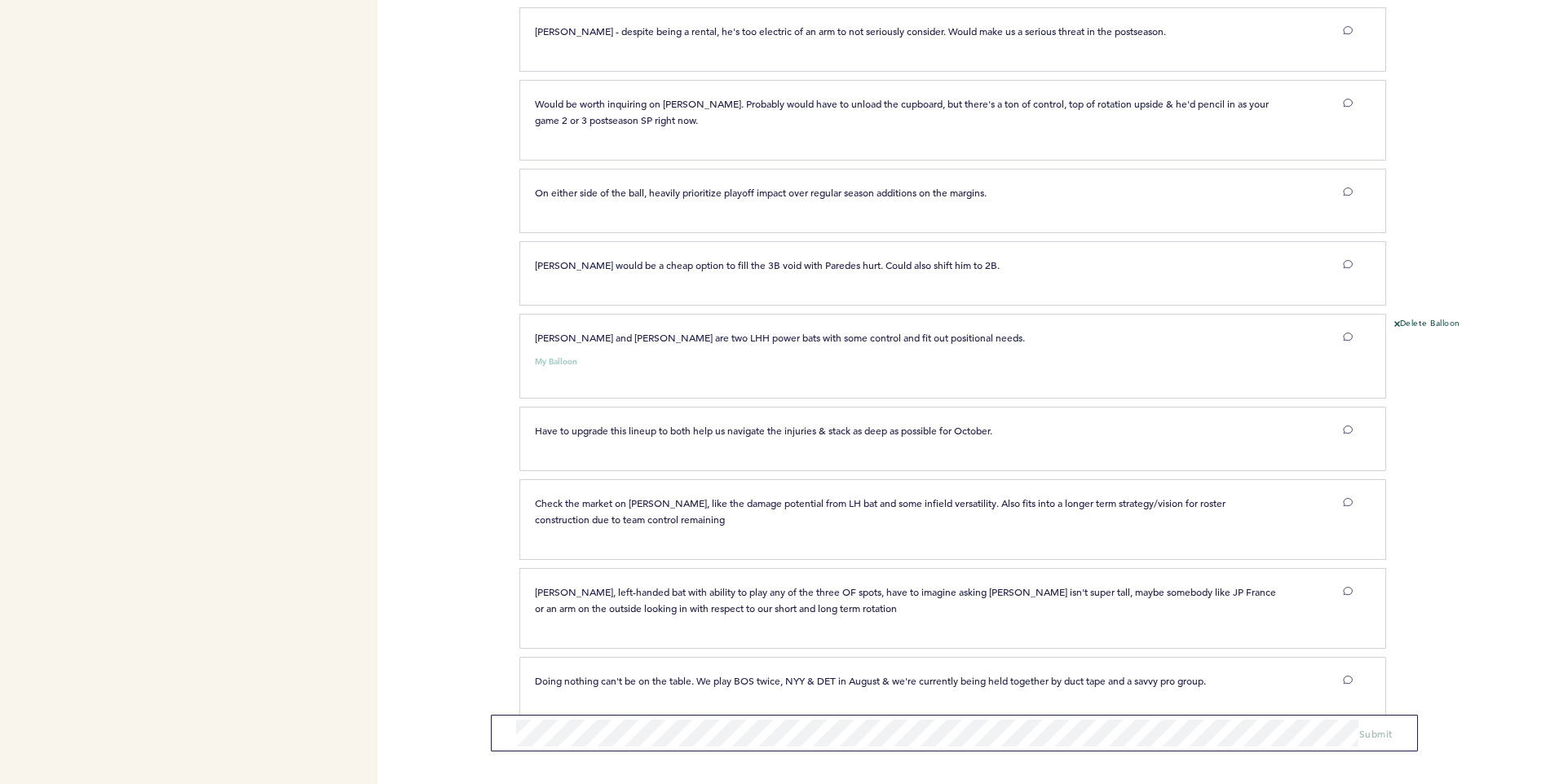 scroll, scrollTop: 2953, scrollLeft: 0, axis: vertical 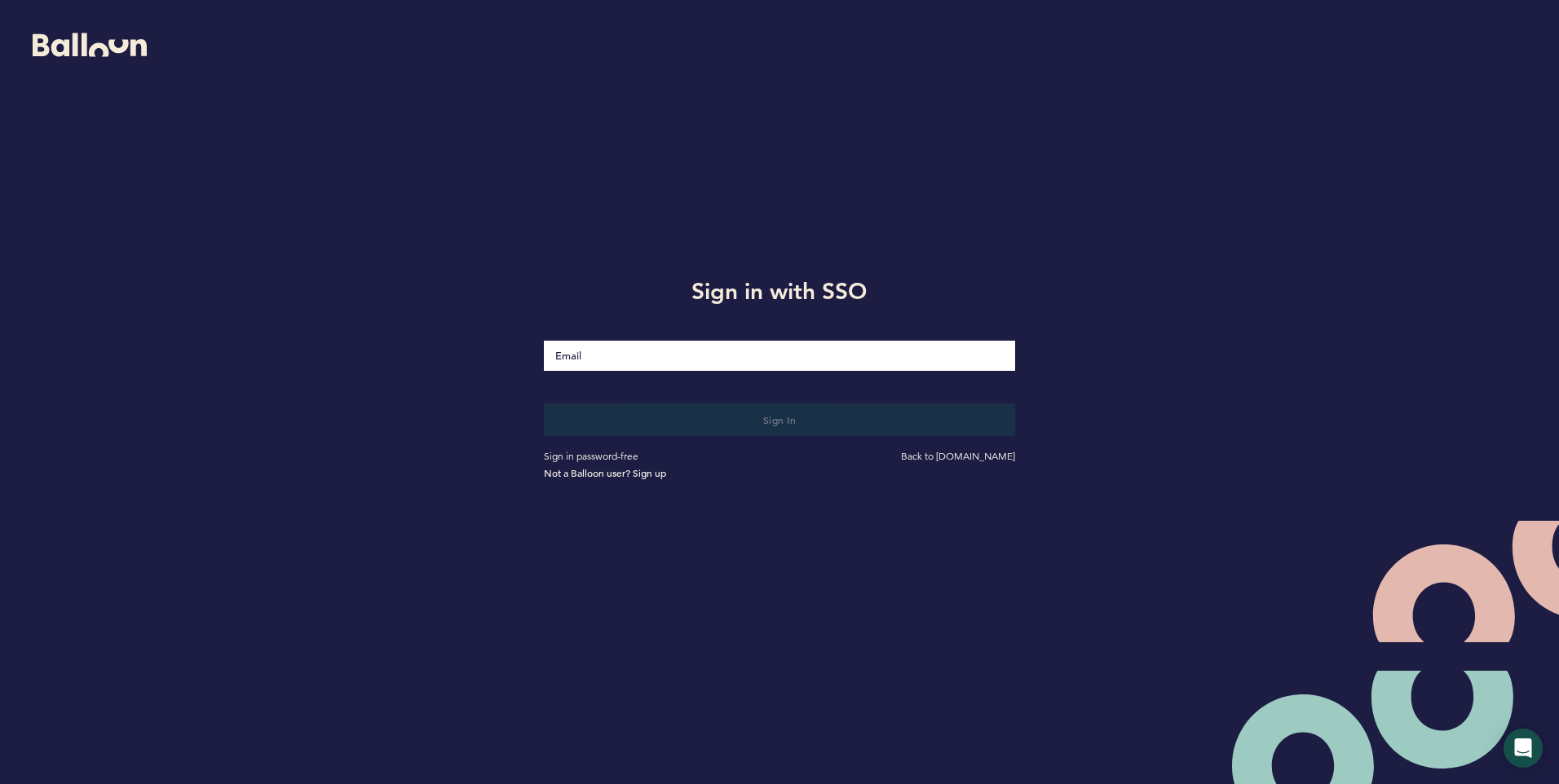 drag, startPoint x: 699, startPoint y: 346, endPoint x: 693, endPoint y: 355, distance: 10.816654 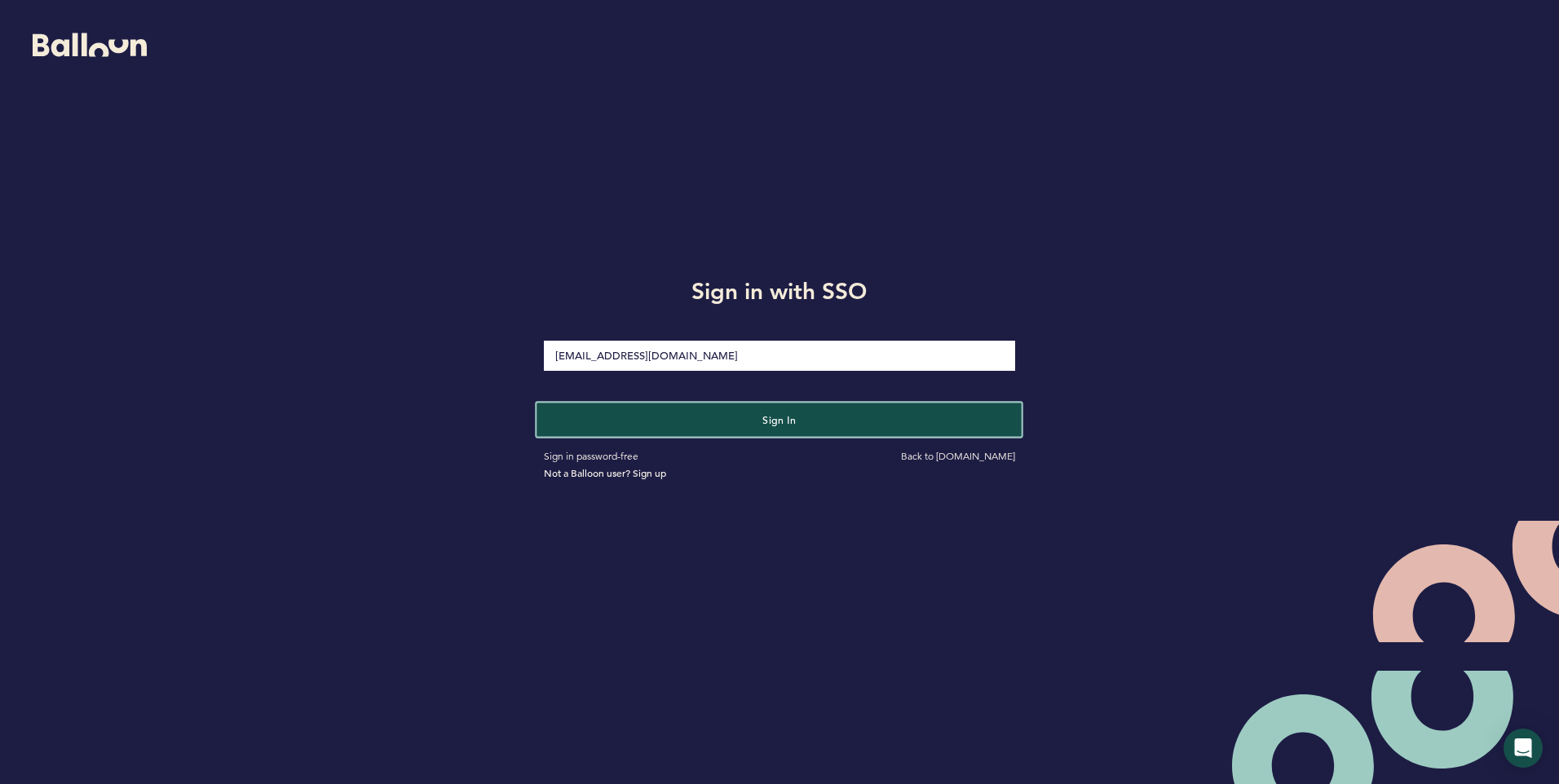 click on "Sign in" at bounding box center [780, 419] 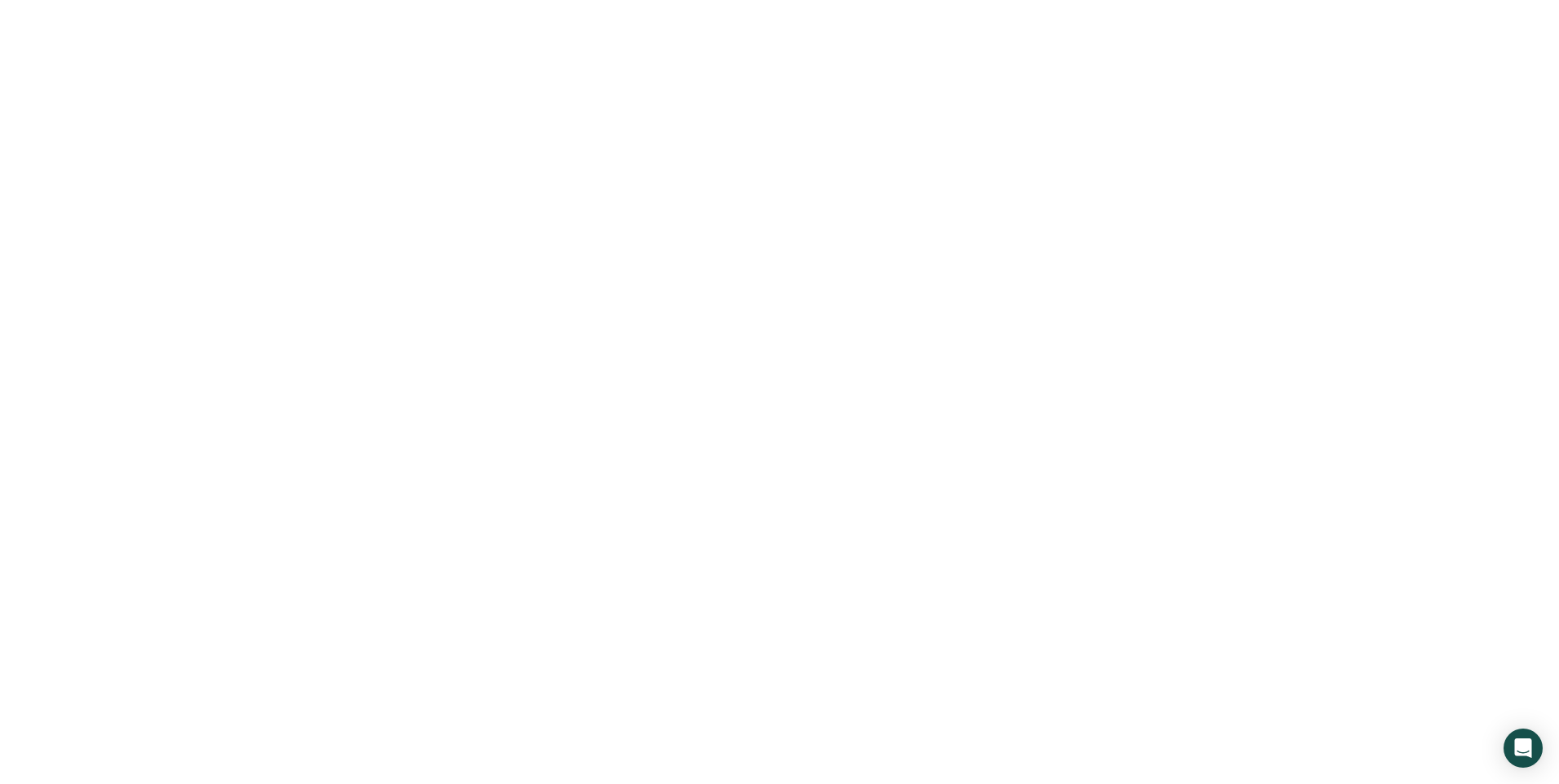 scroll, scrollTop: 0, scrollLeft: 0, axis: both 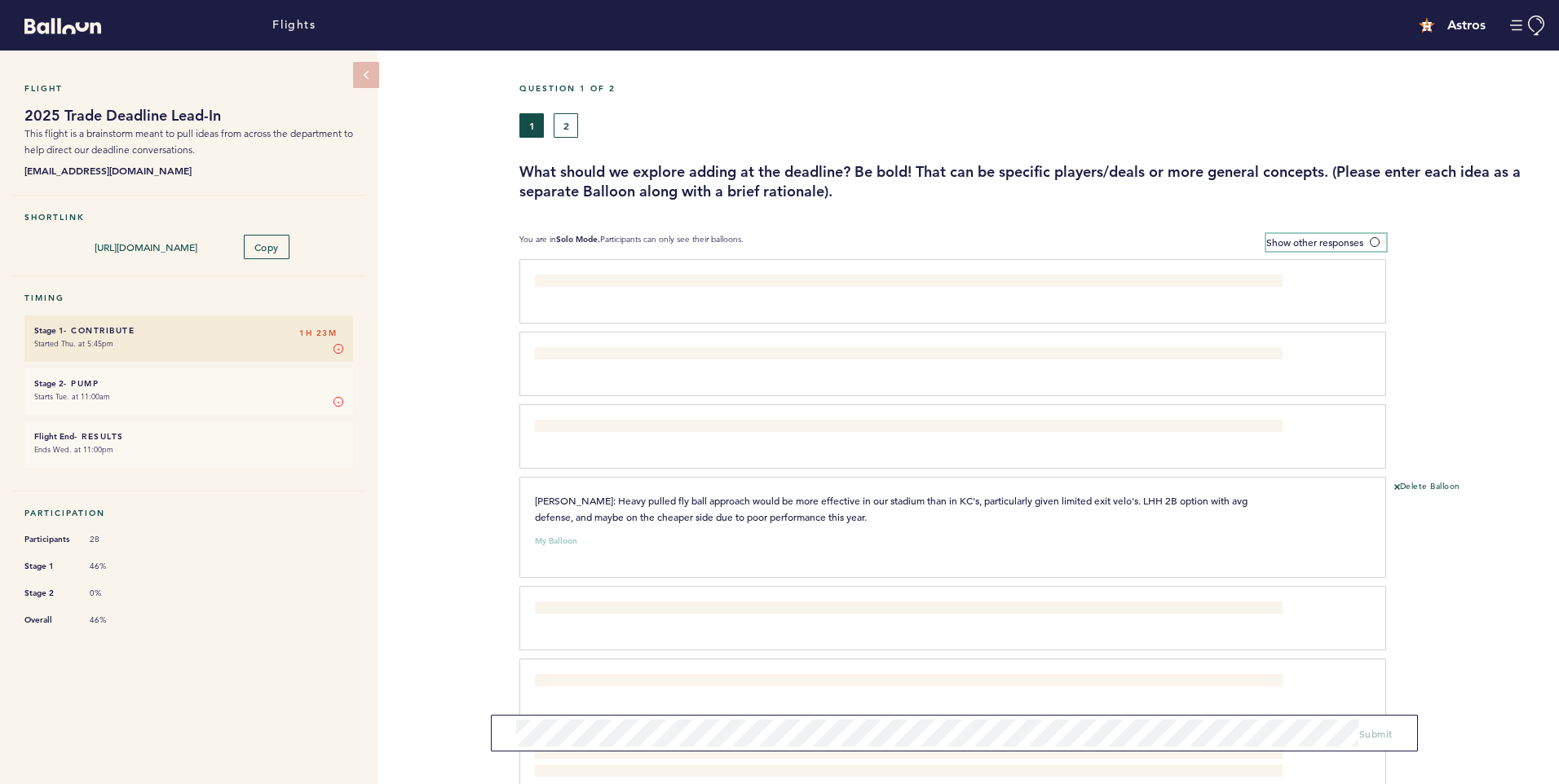 click at bounding box center (1378, 242) 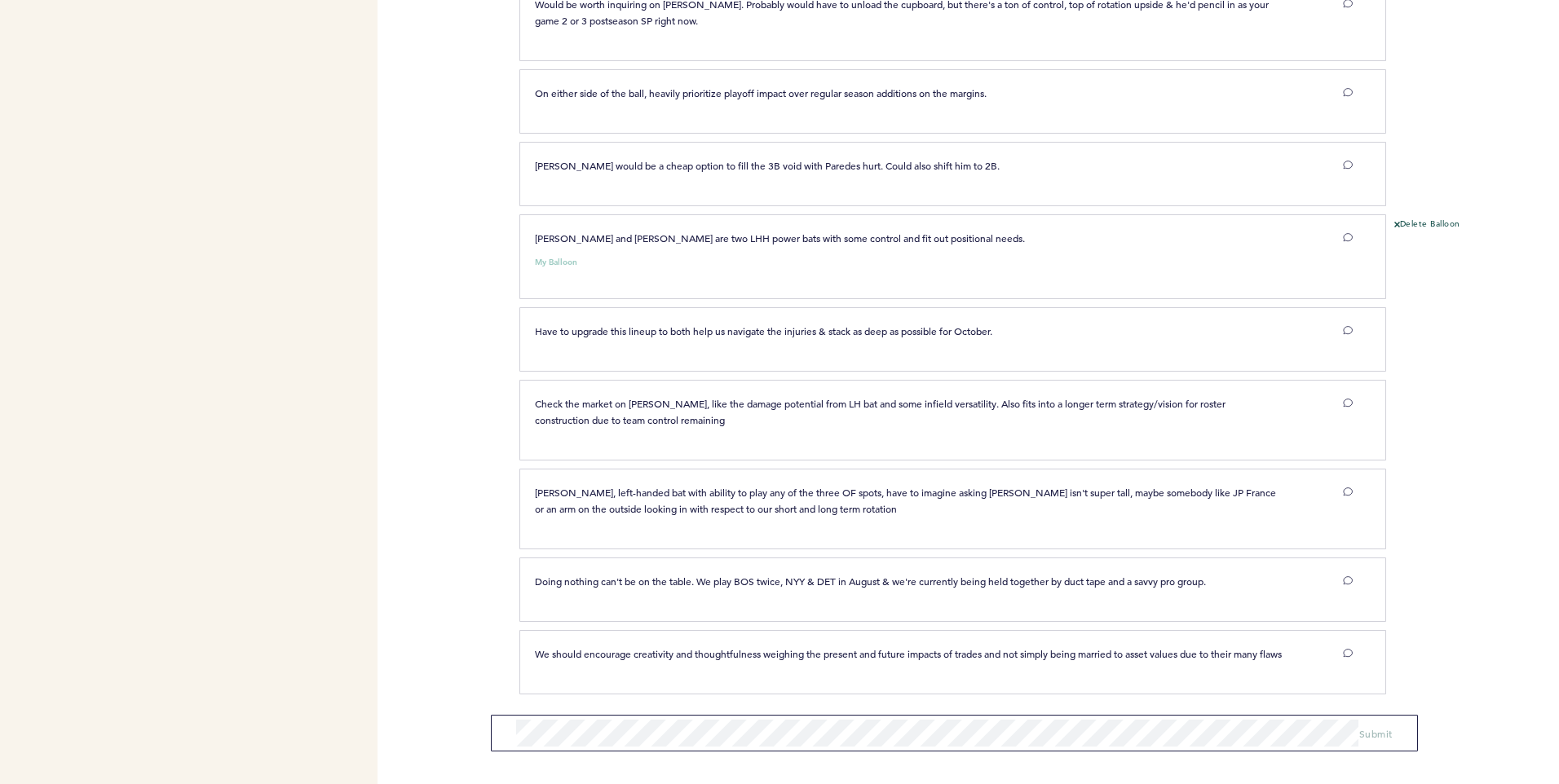 scroll, scrollTop: 3041, scrollLeft: 0, axis: vertical 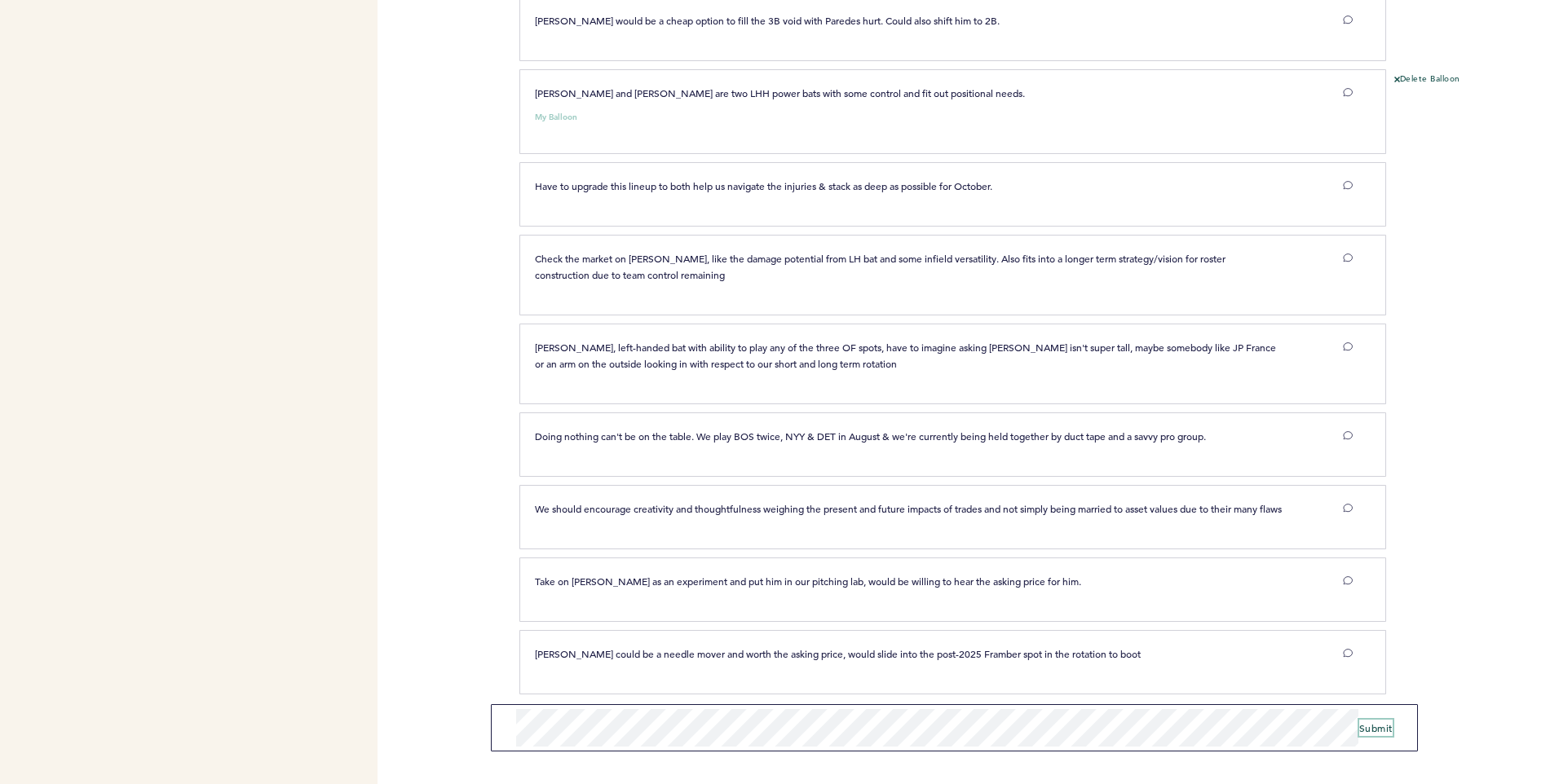 click on "Submit" at bounding box center (1376, 728) 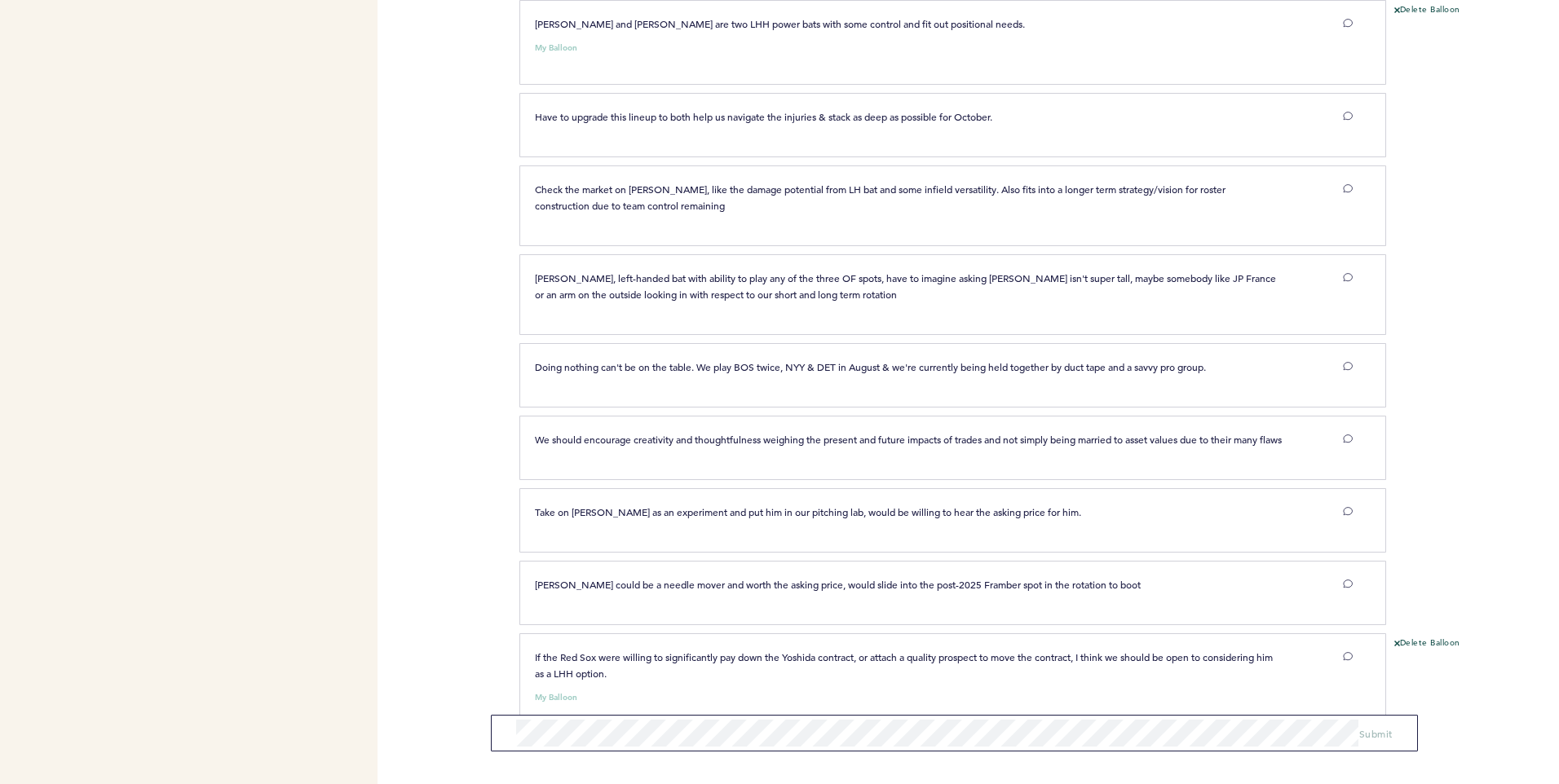 scroll, scrollTop: 3296, scrollLeft: 0, axis: vertical 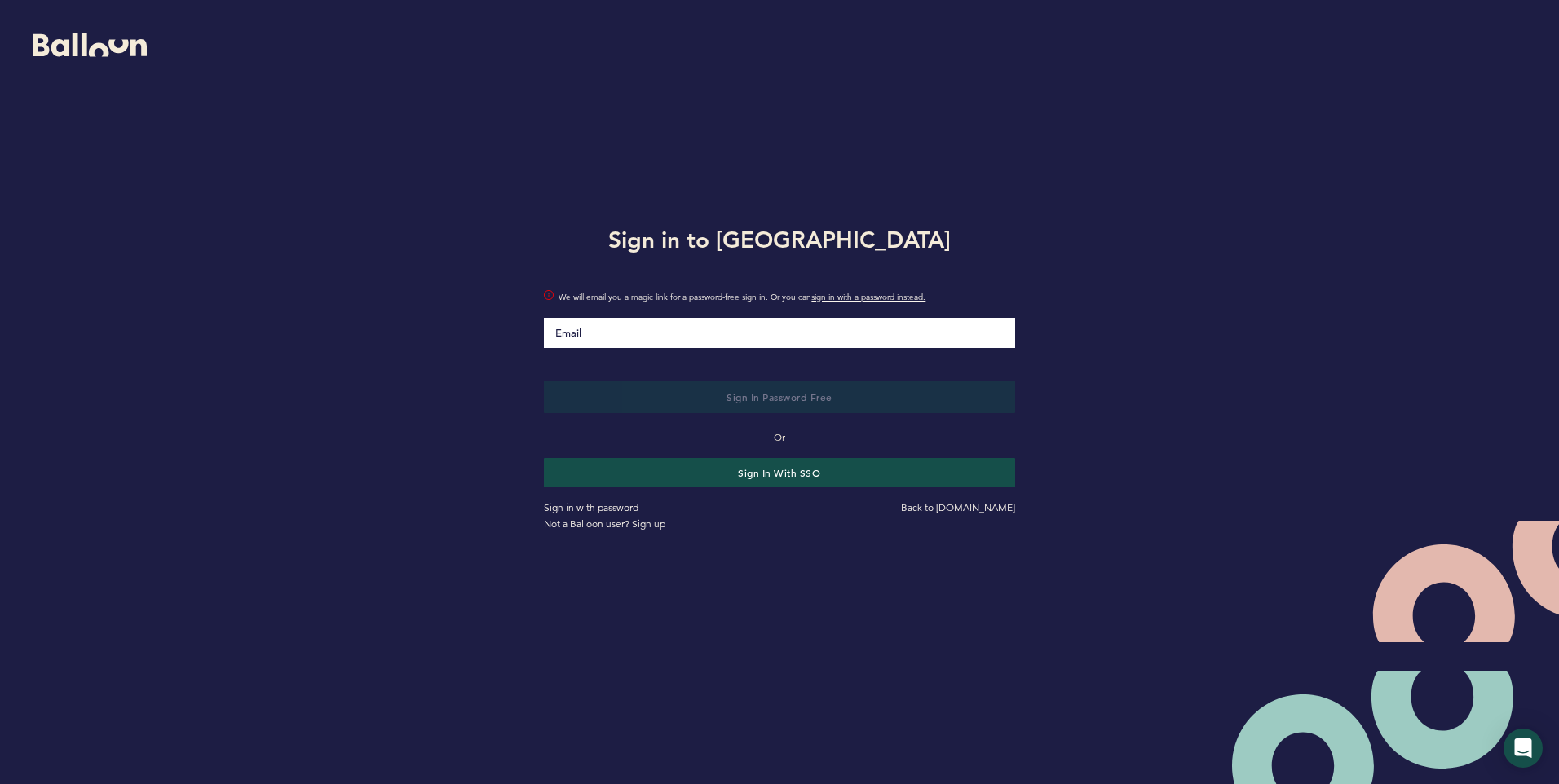 type on "[EMAIL_ADDRESS][DOMAIN_NAME]" 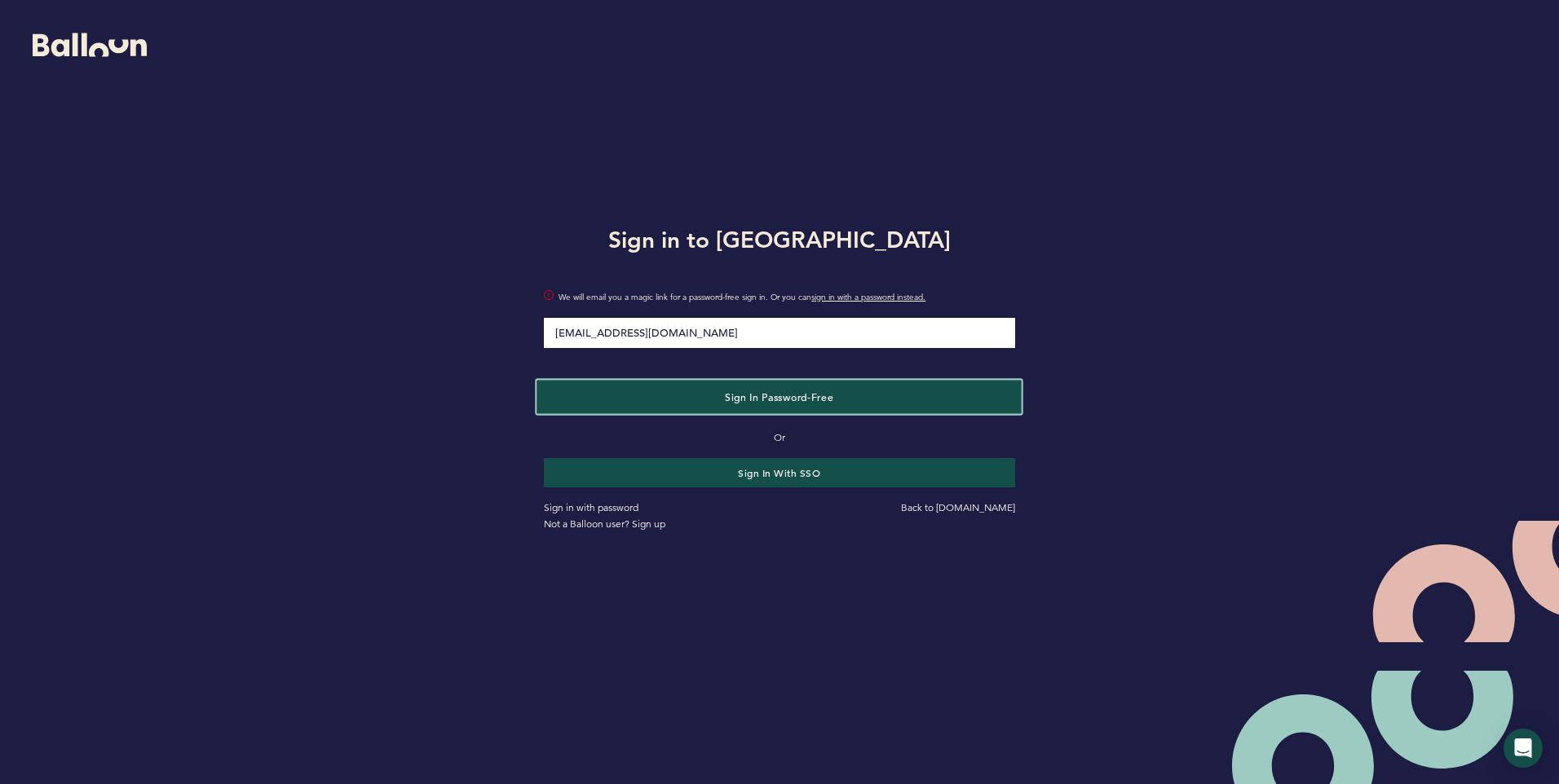 click on "Sign in Password-Free" at bounding box center (779, 396) 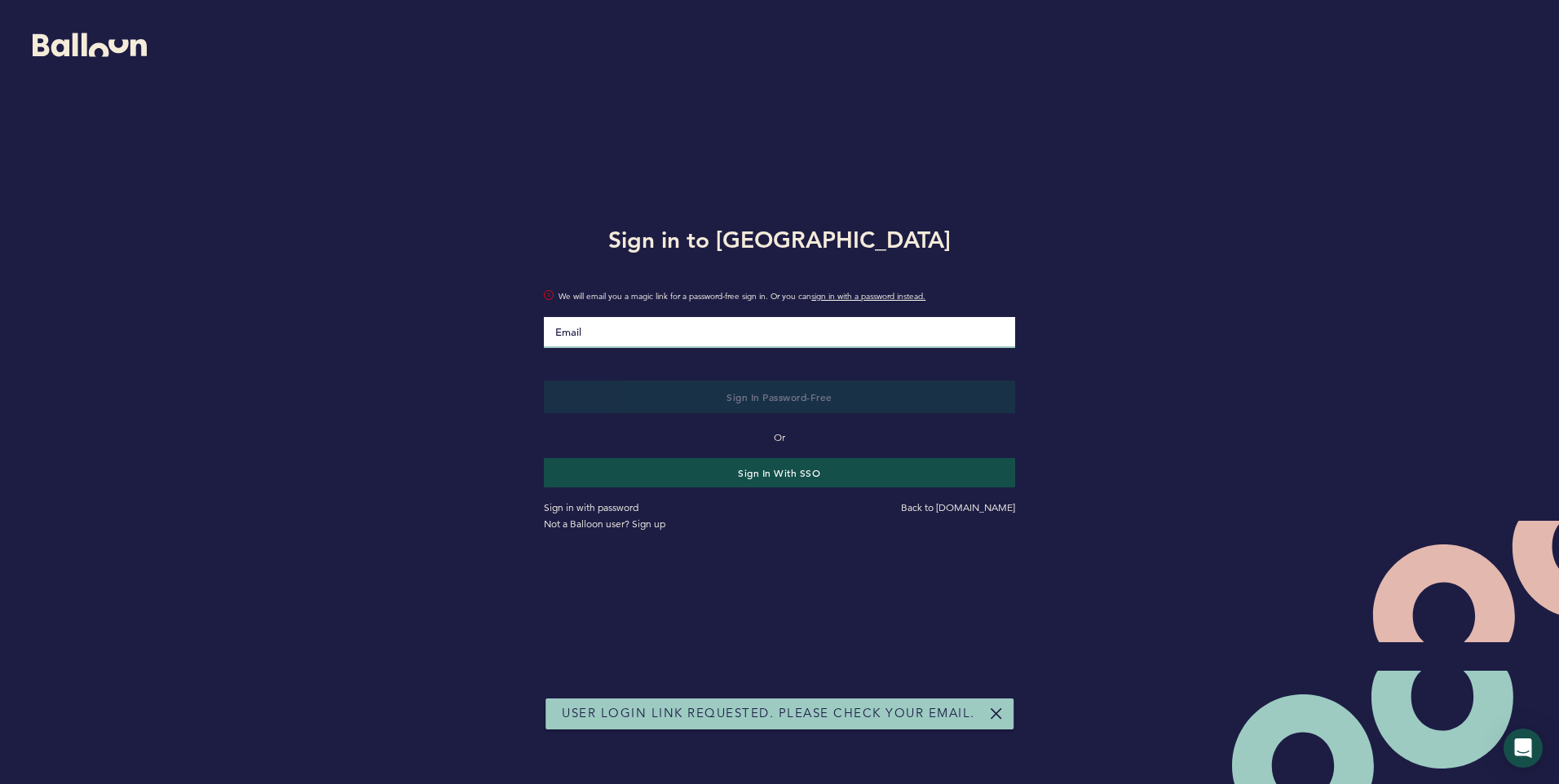 click at bounding box center (779, 333) 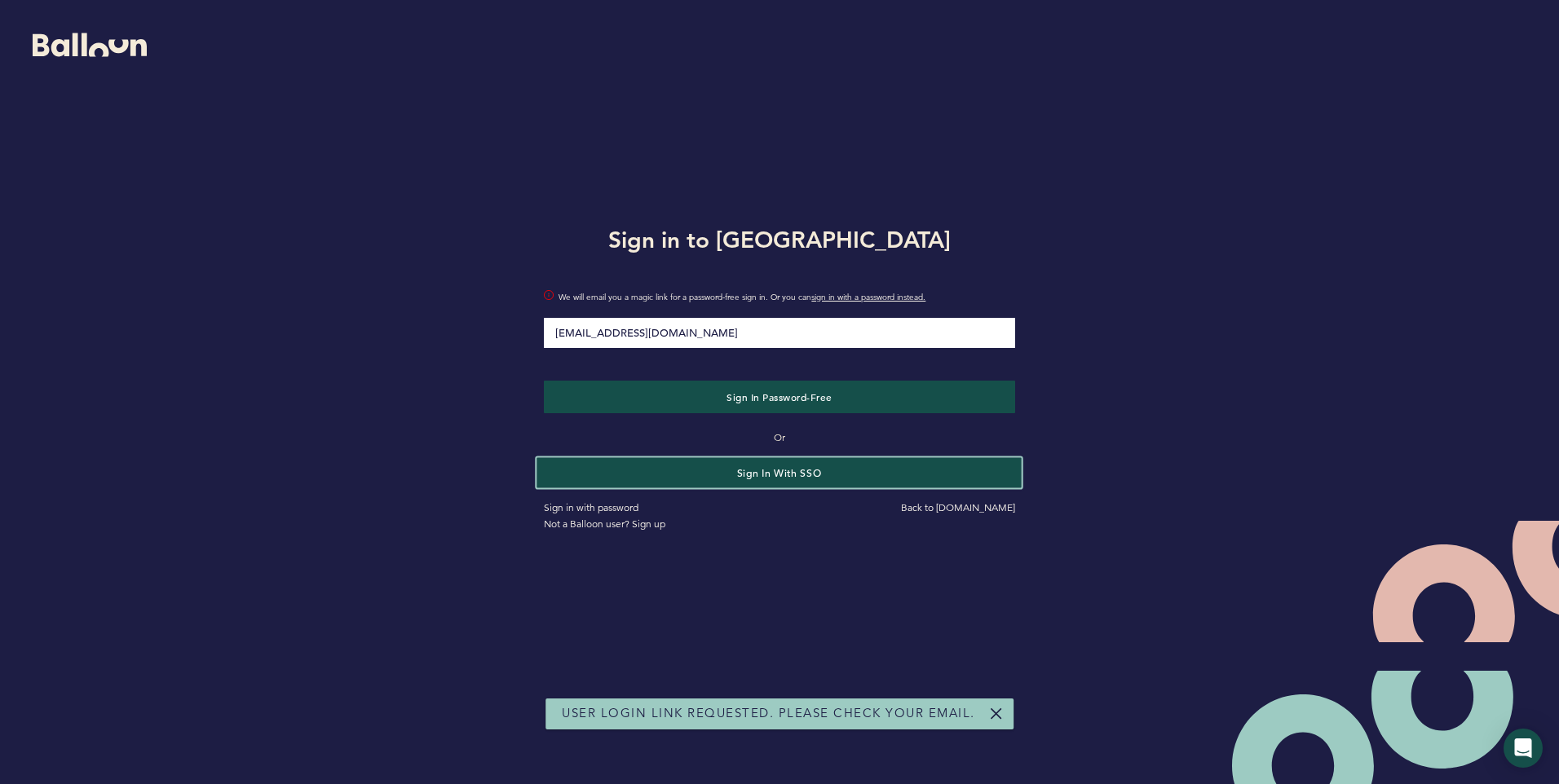 click on "Sign in with SSO" at bounding box center (780, 472) 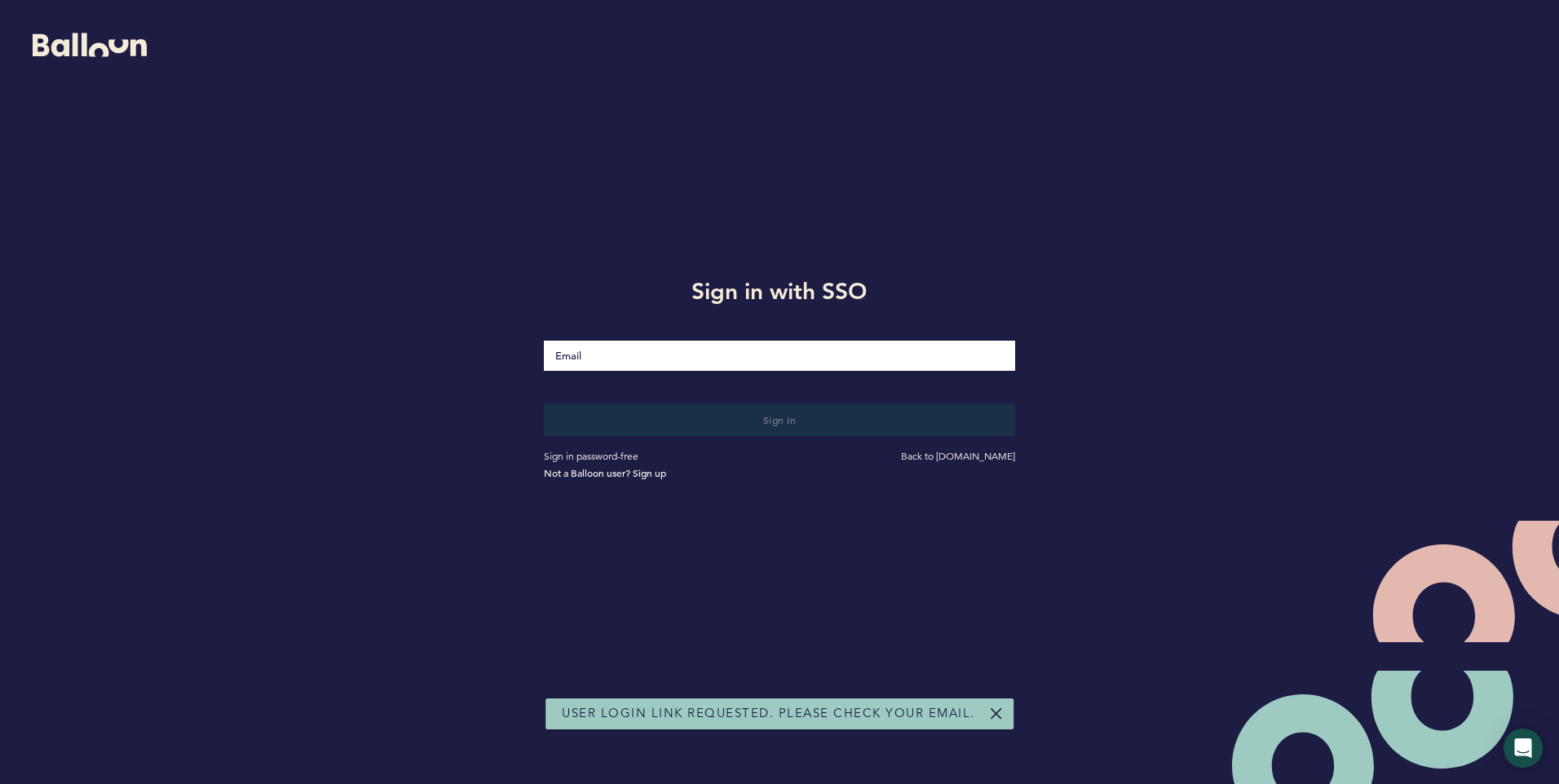 click at bounding box center (779, 355) 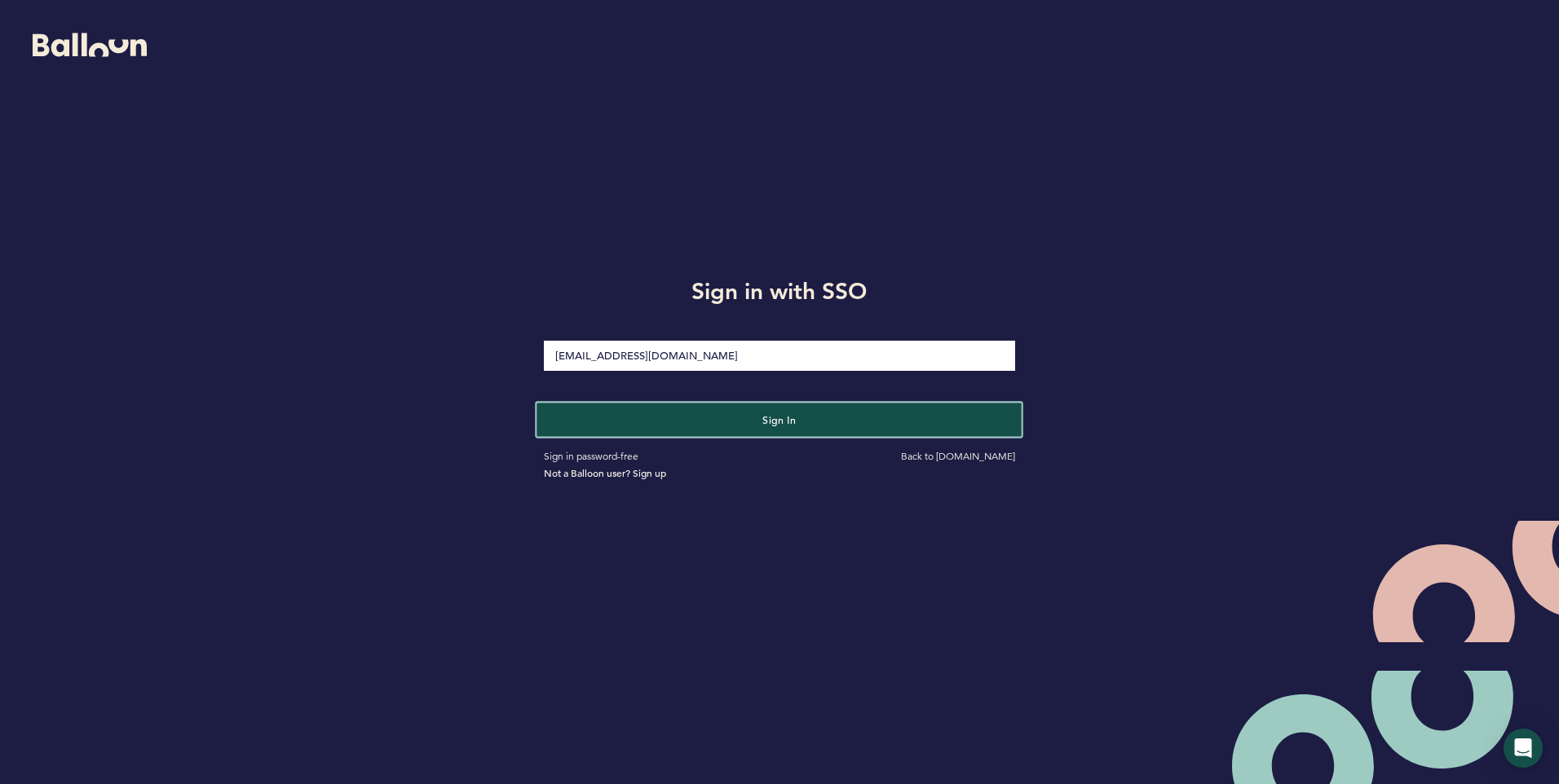 click on "Sign in" at bounding box center [780, 419] 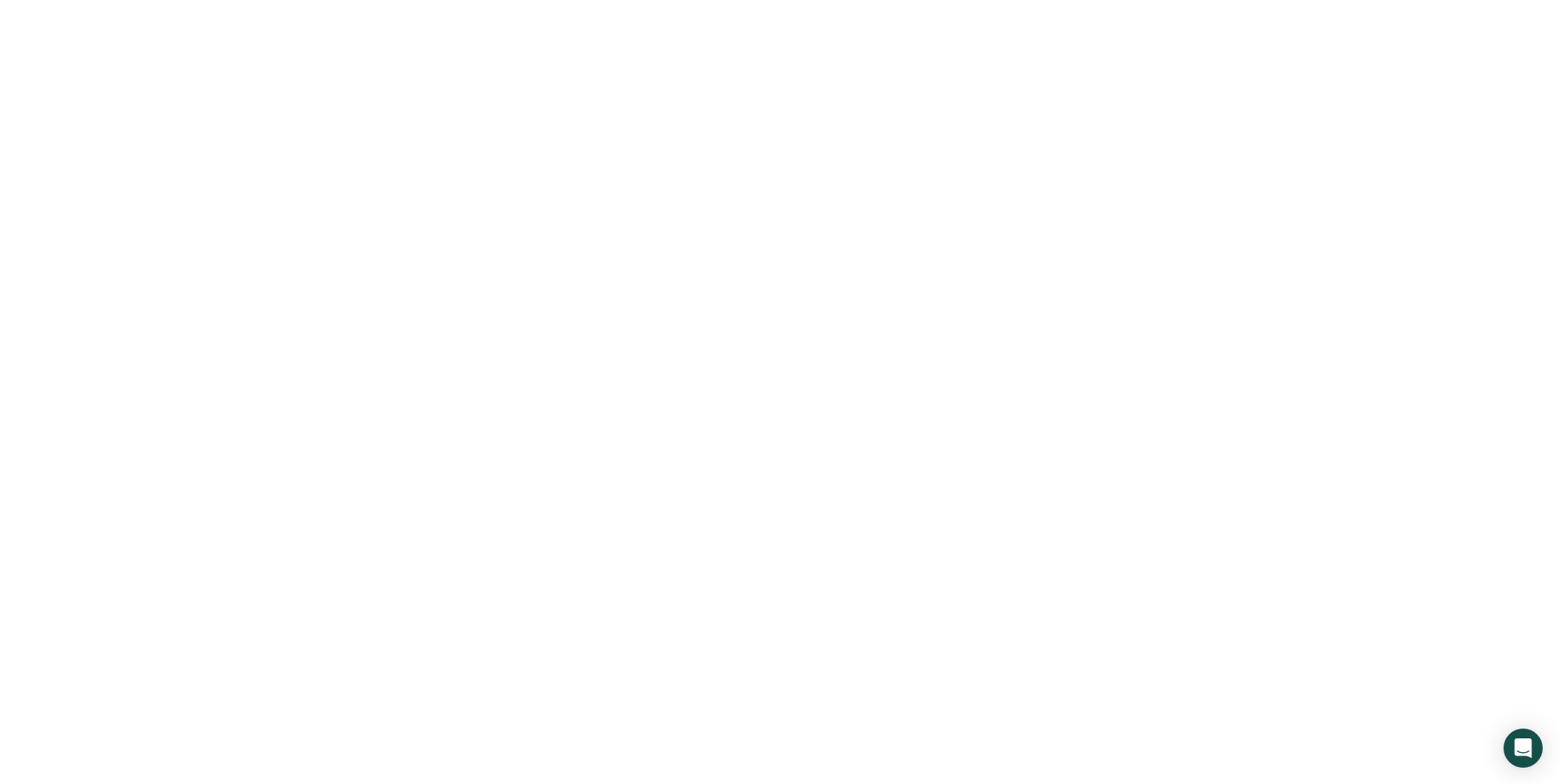 scroll, scrollTop: 0, scrollLeft: 0, axis: both 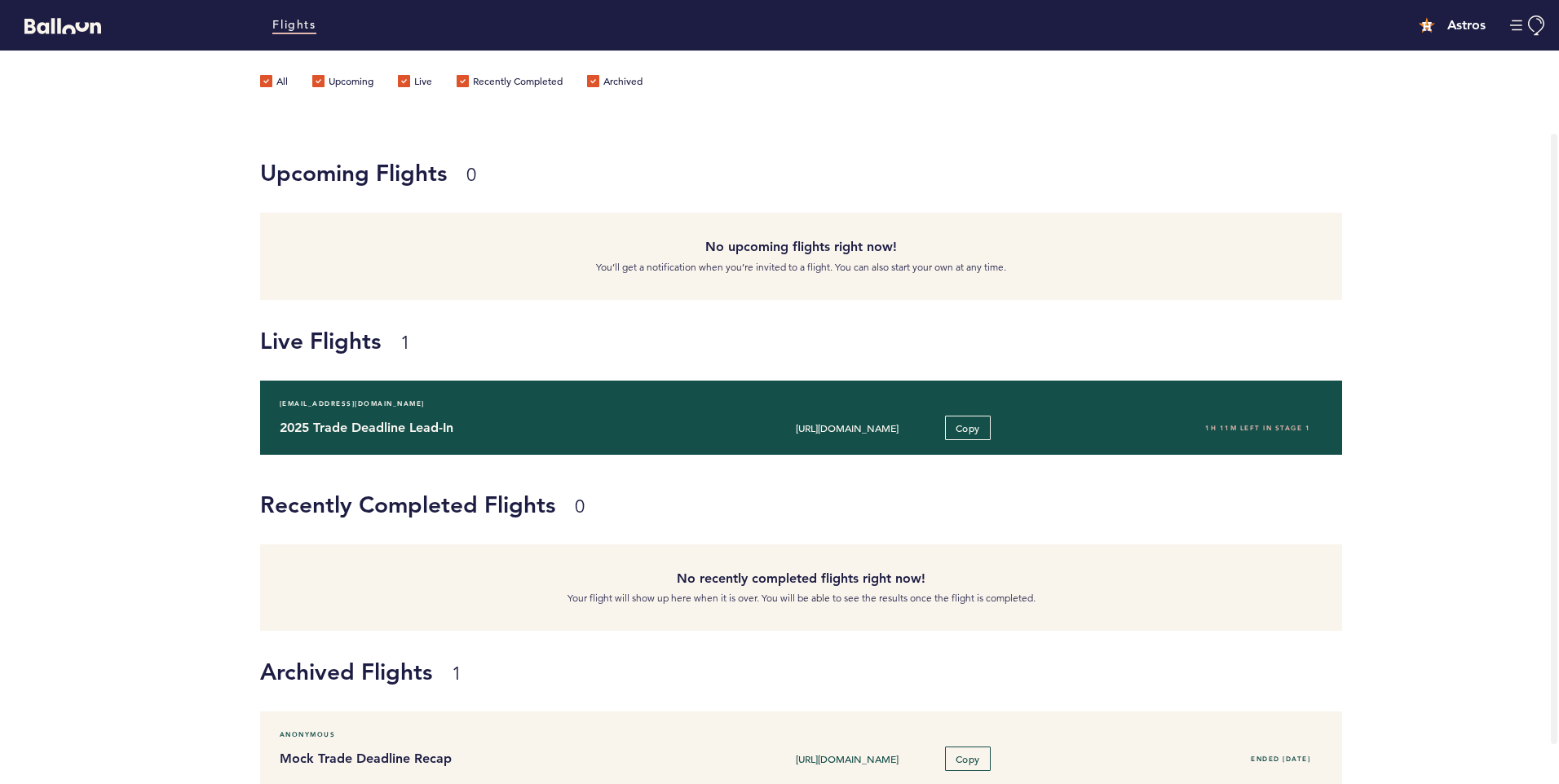 click on "[URL][DOMAIN_NAME]" at bounding box center [847, 428] 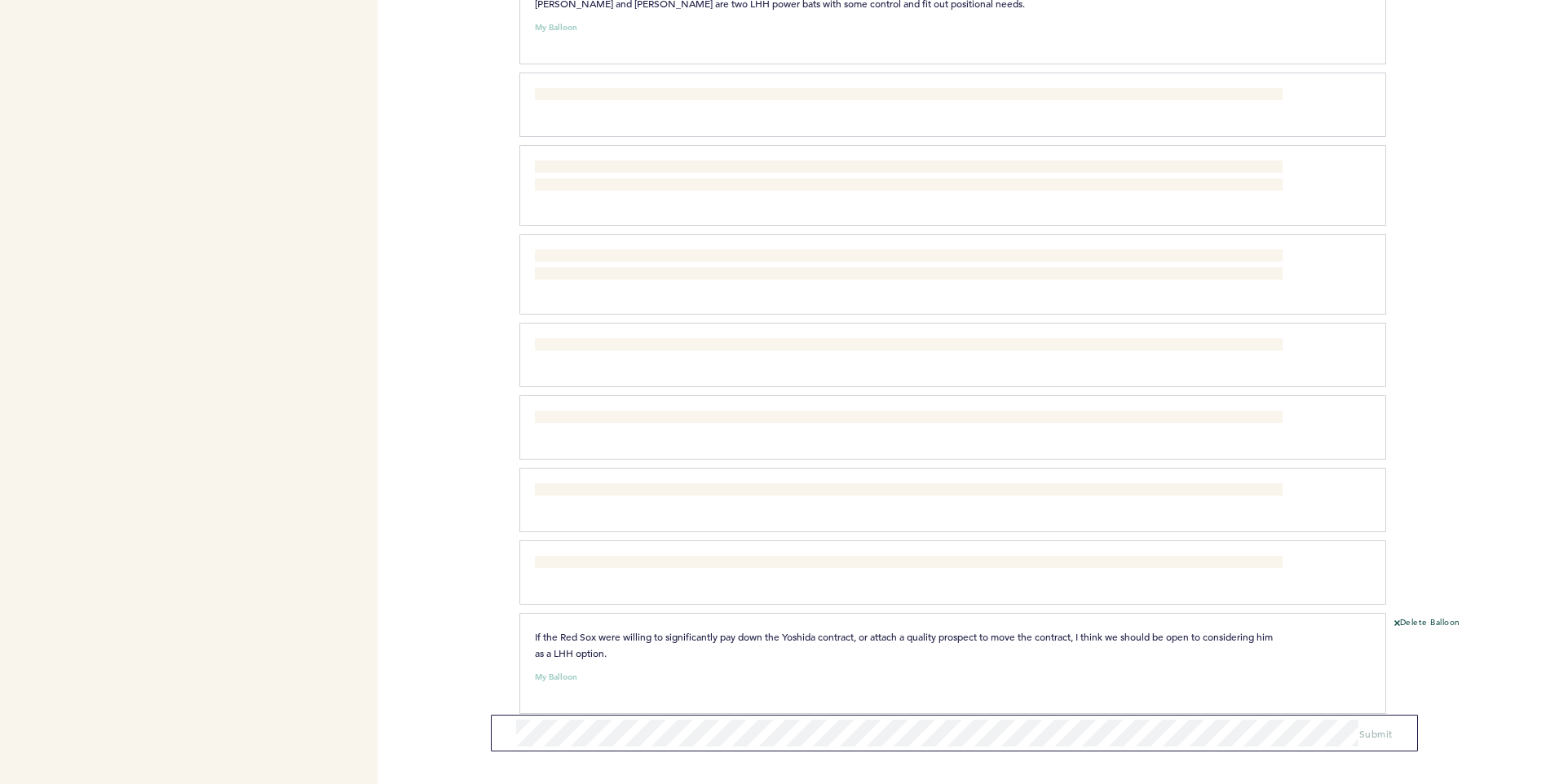 scroll, scrollTop: 3296, scrollLeft: 0, axis: vertical 